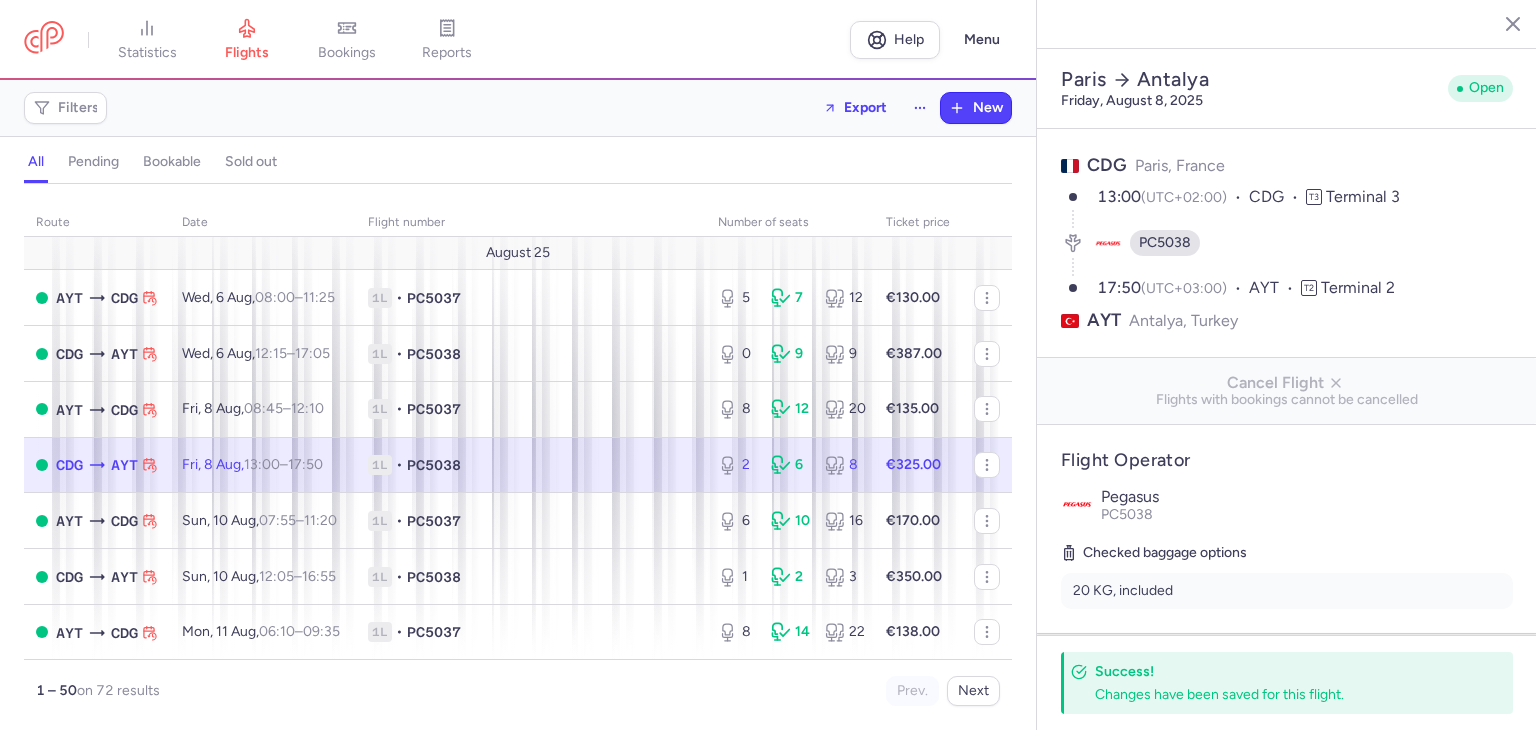 select on "hours" 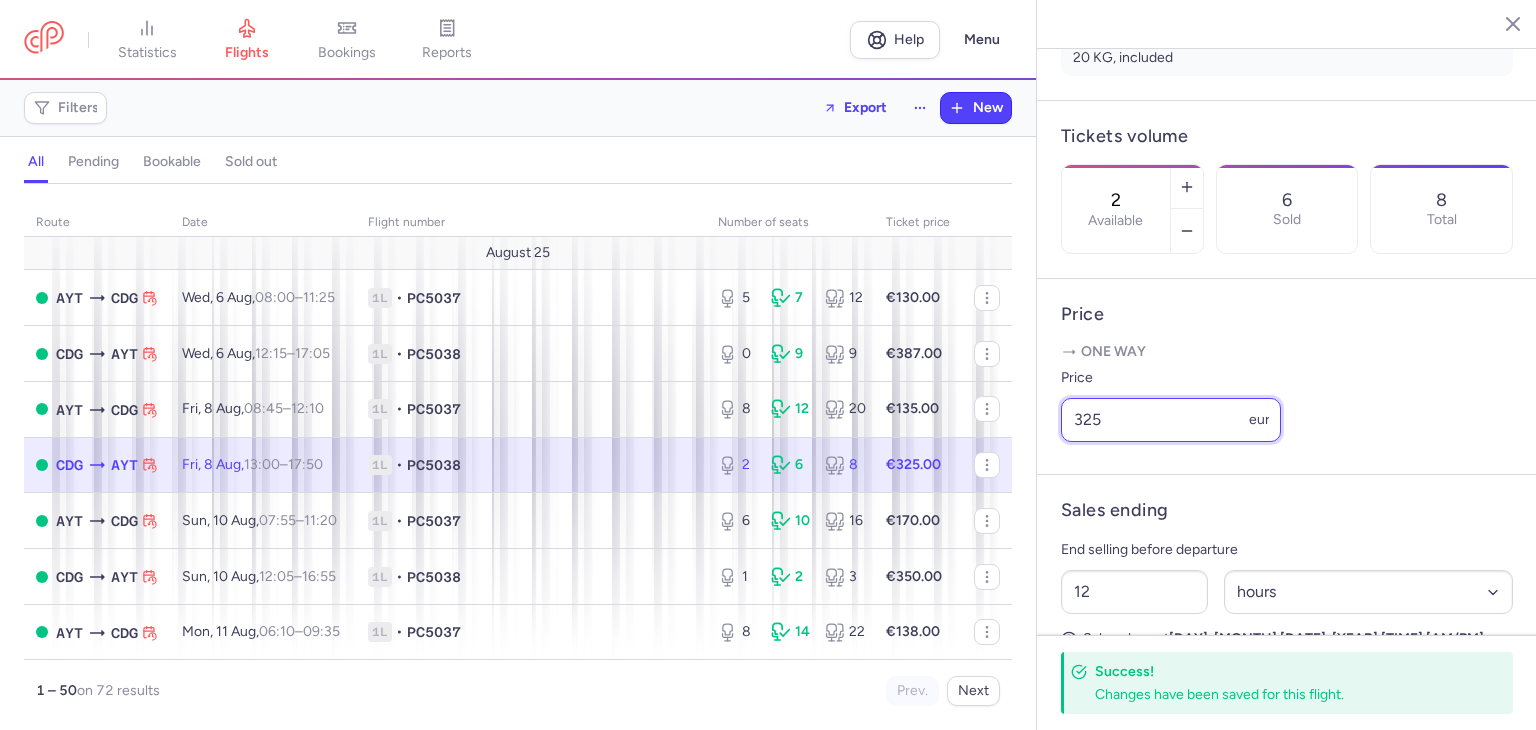 drag, startPoint x: 1119, startPoint y: 489, endPoint x: 1057, endPoint y: 483, distance: 62.289646 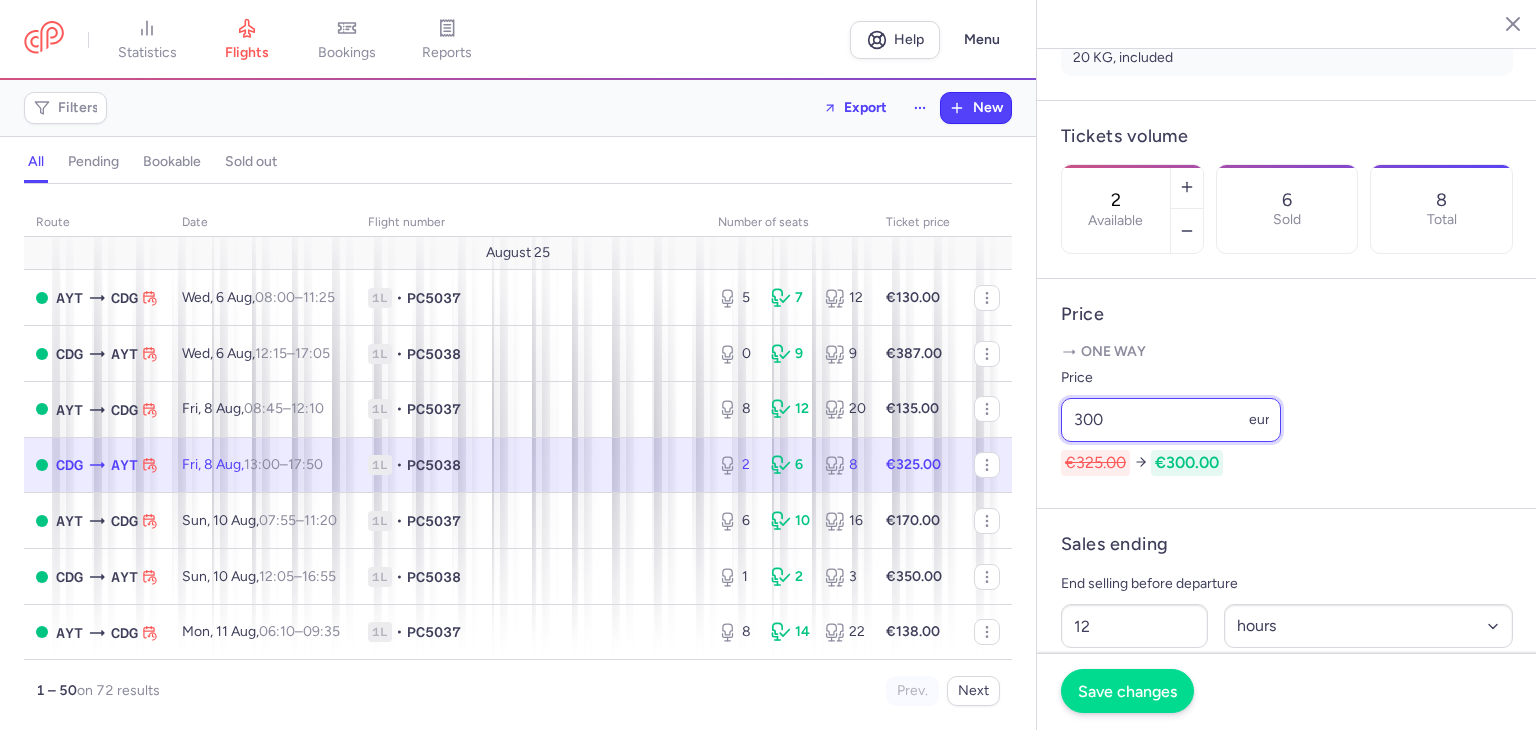 type on "300" 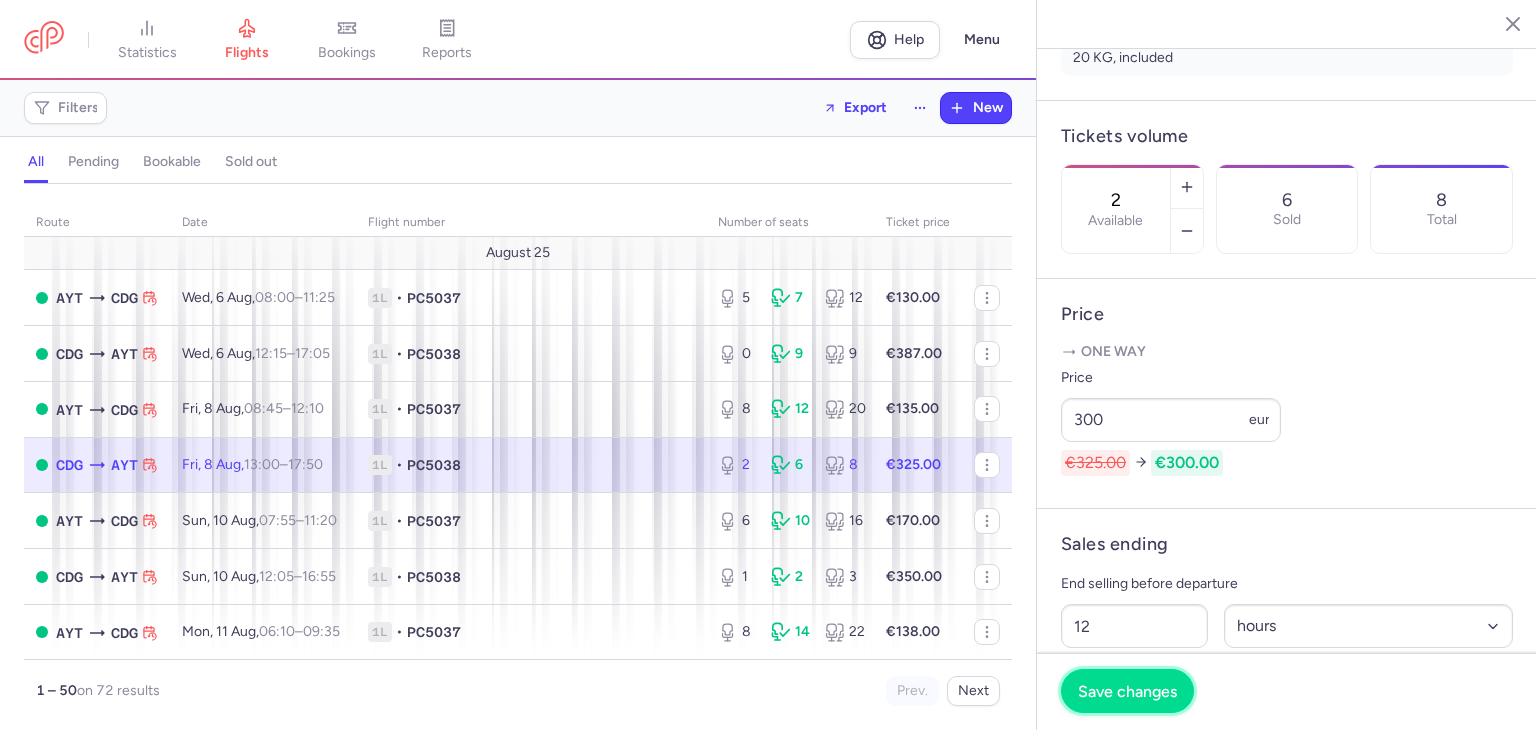 click on "Save changes" at bounding box center (1127, 691) 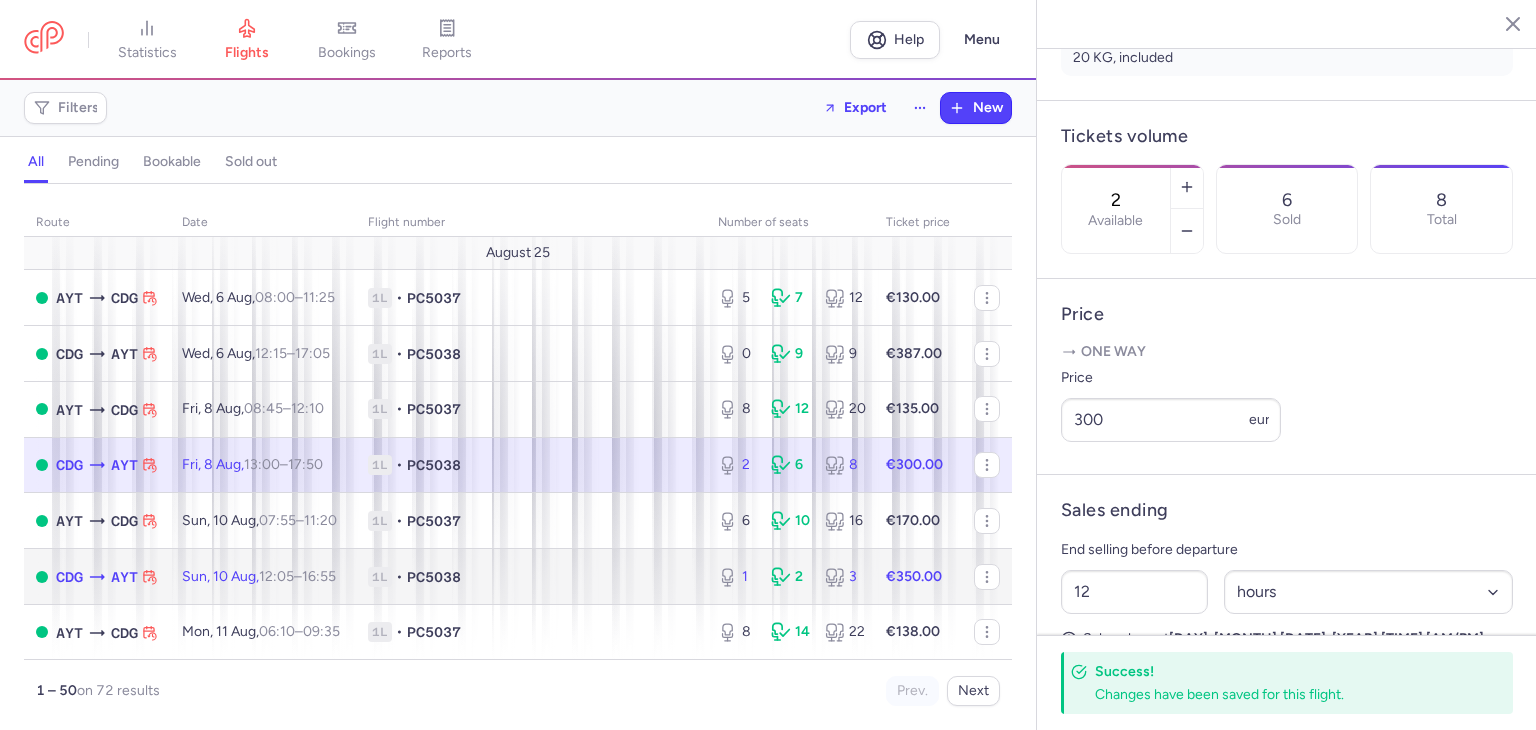 click on "1L • PC5038" at bounding box center (531, 577) 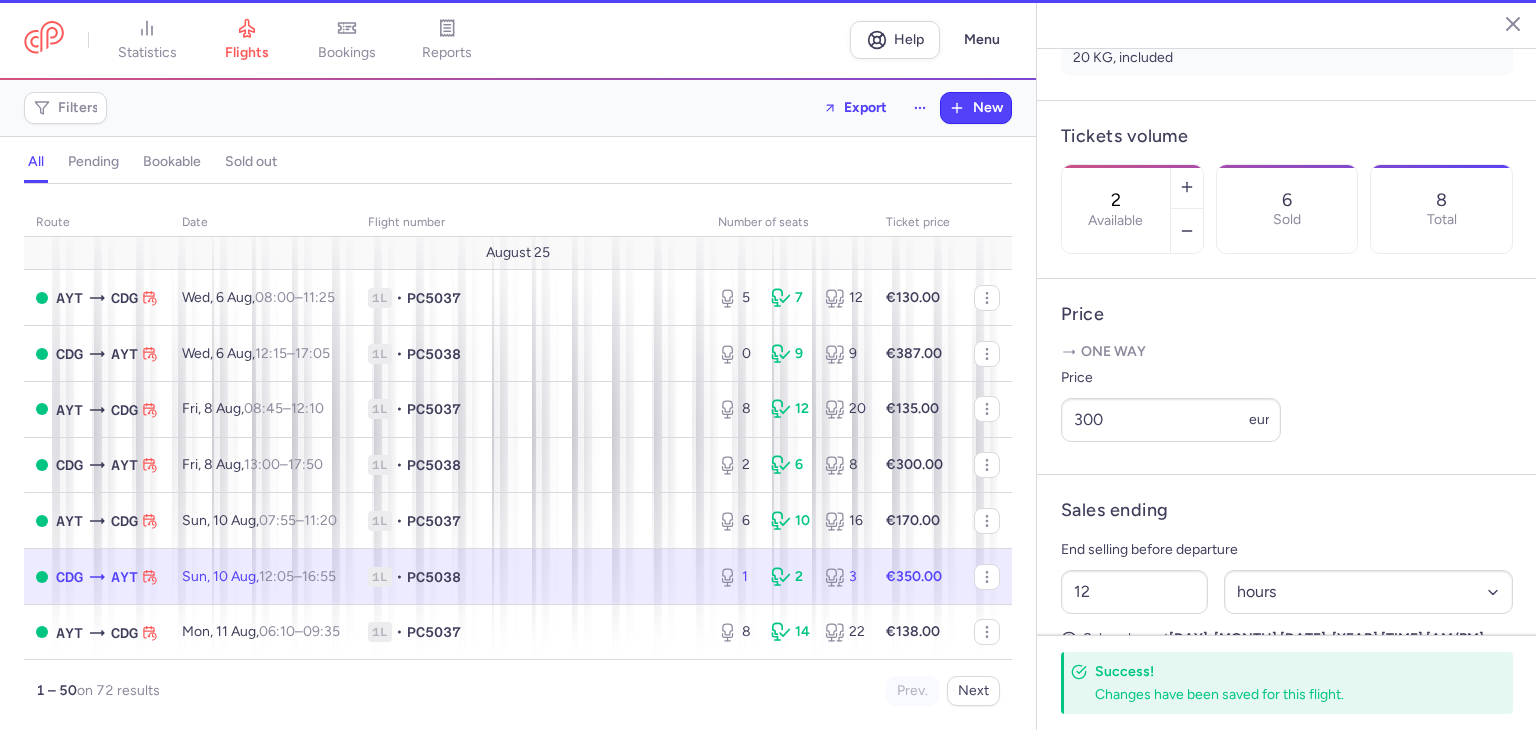type on "1" 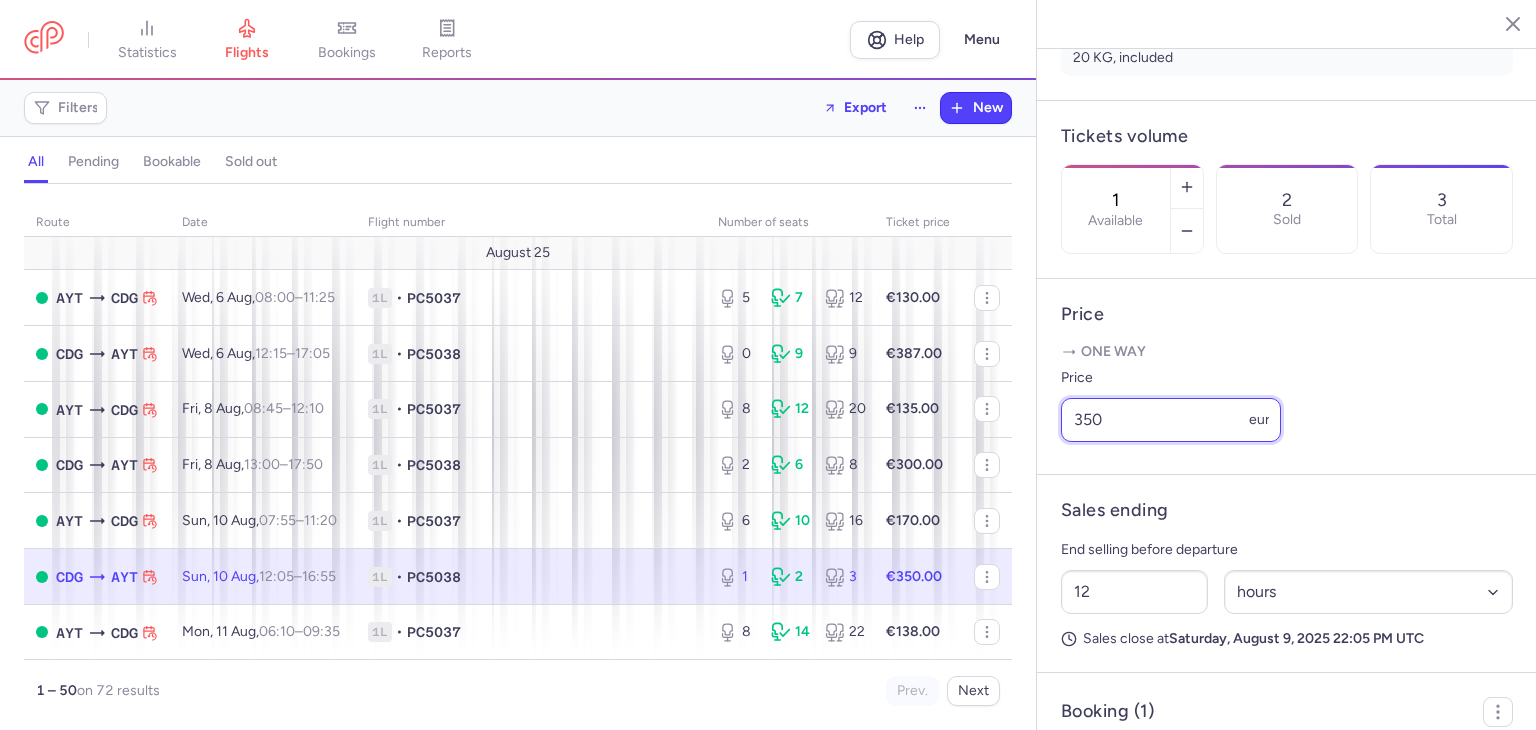 click on "350" at bounding box center [1171, 420] 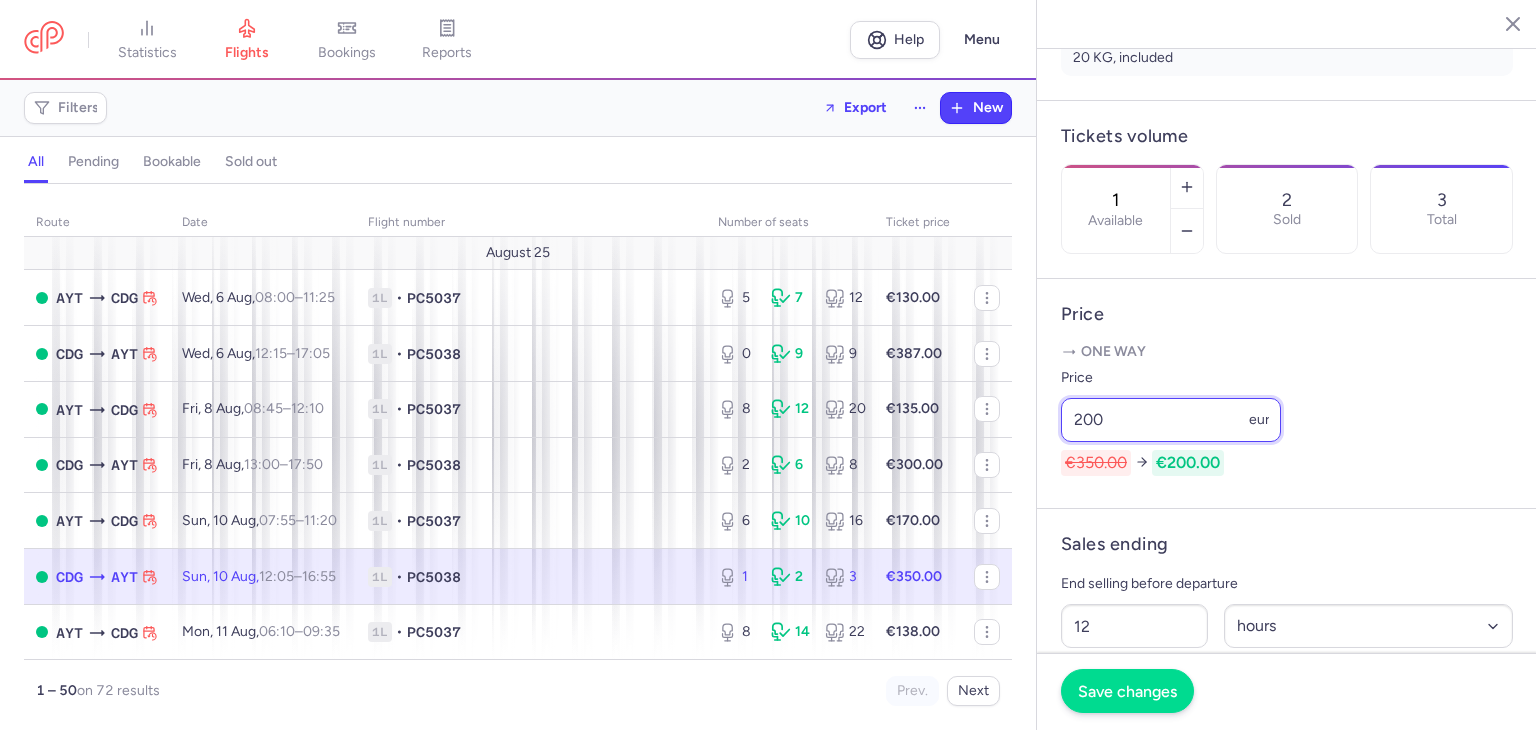 type on "200" 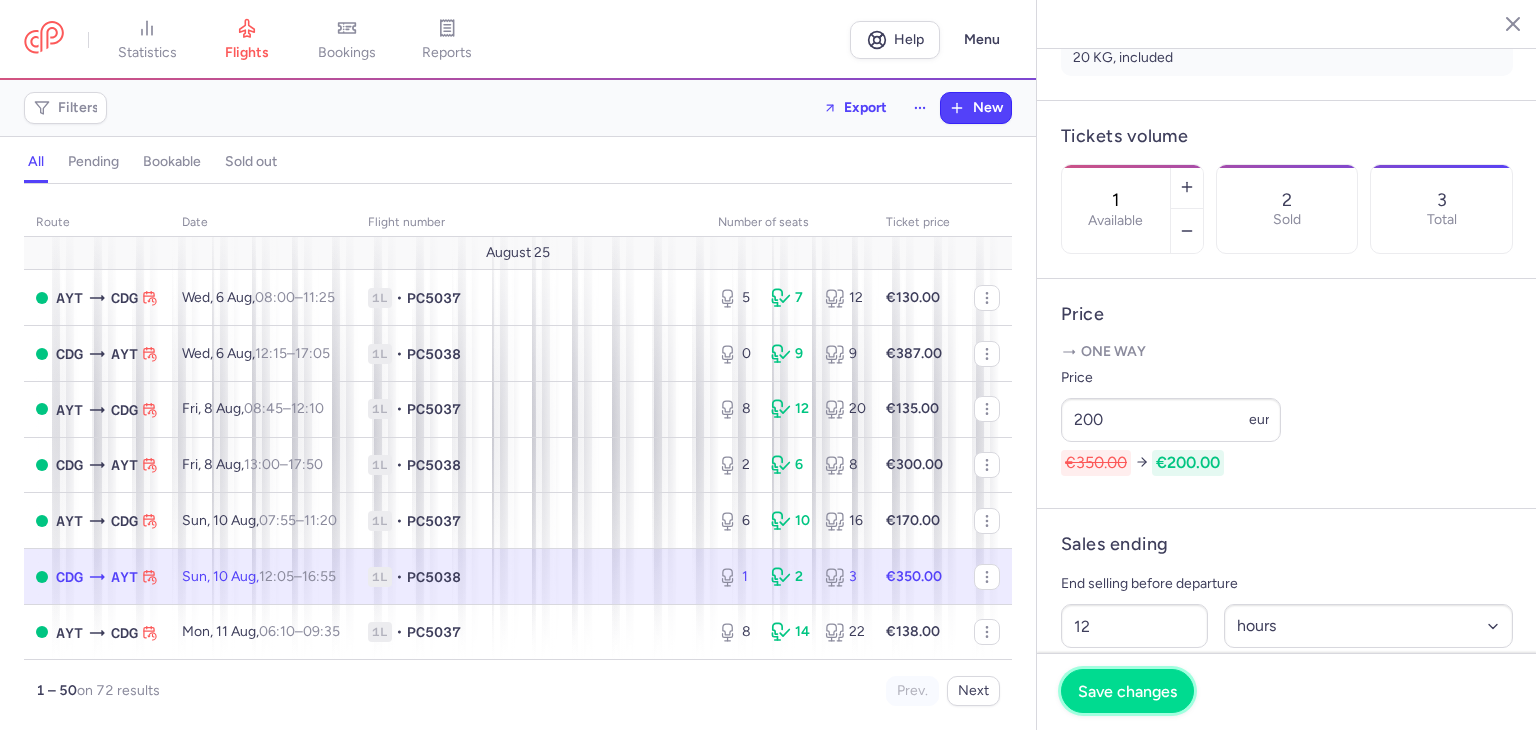 click on "Save changes" at bounding box center [1127, 691] 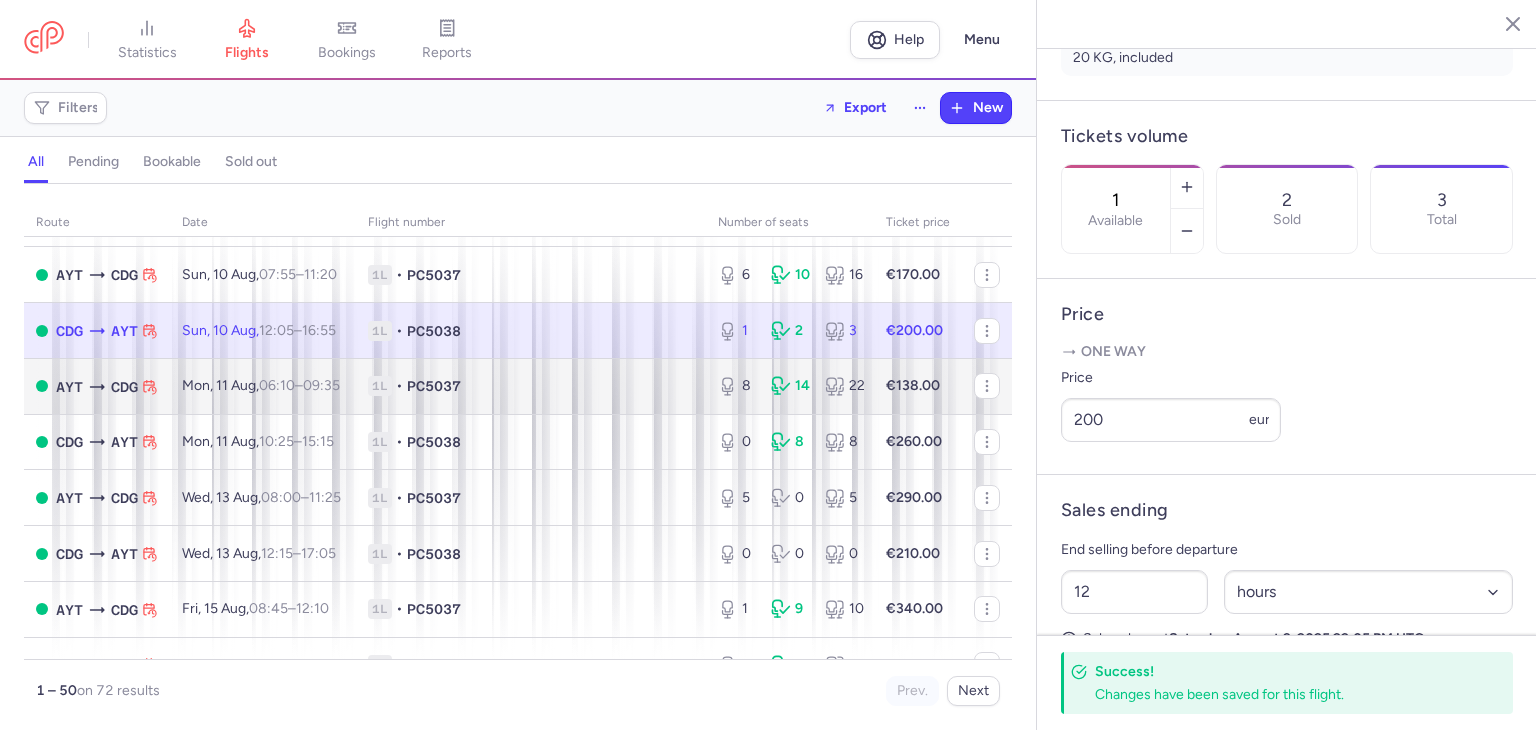 scroll, scrollTop: 266, scrollLeft: 0, axis: vertical 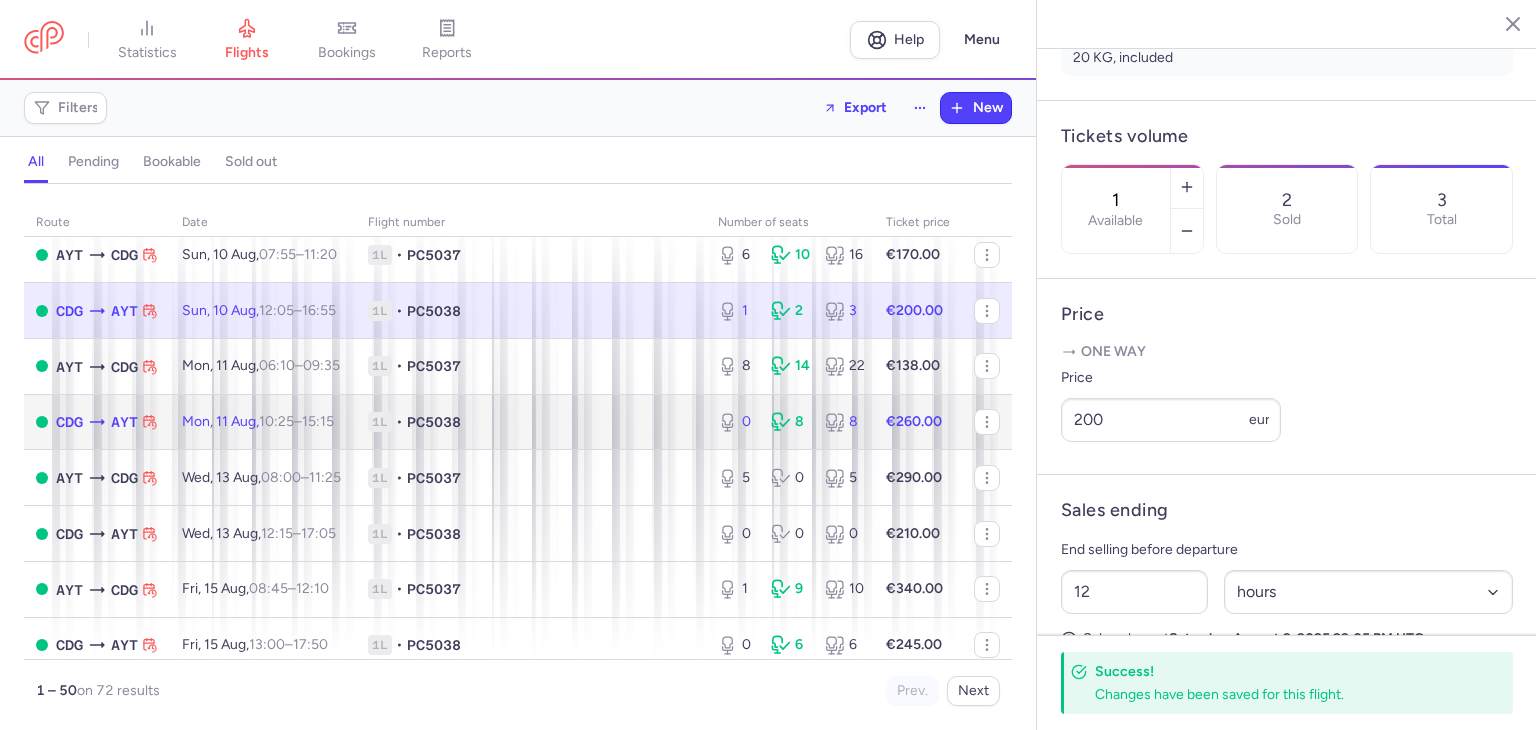 click on "Mon, [DATE] Aug,  10:25  –  15:15  +0" at bounding box center [258, 421] 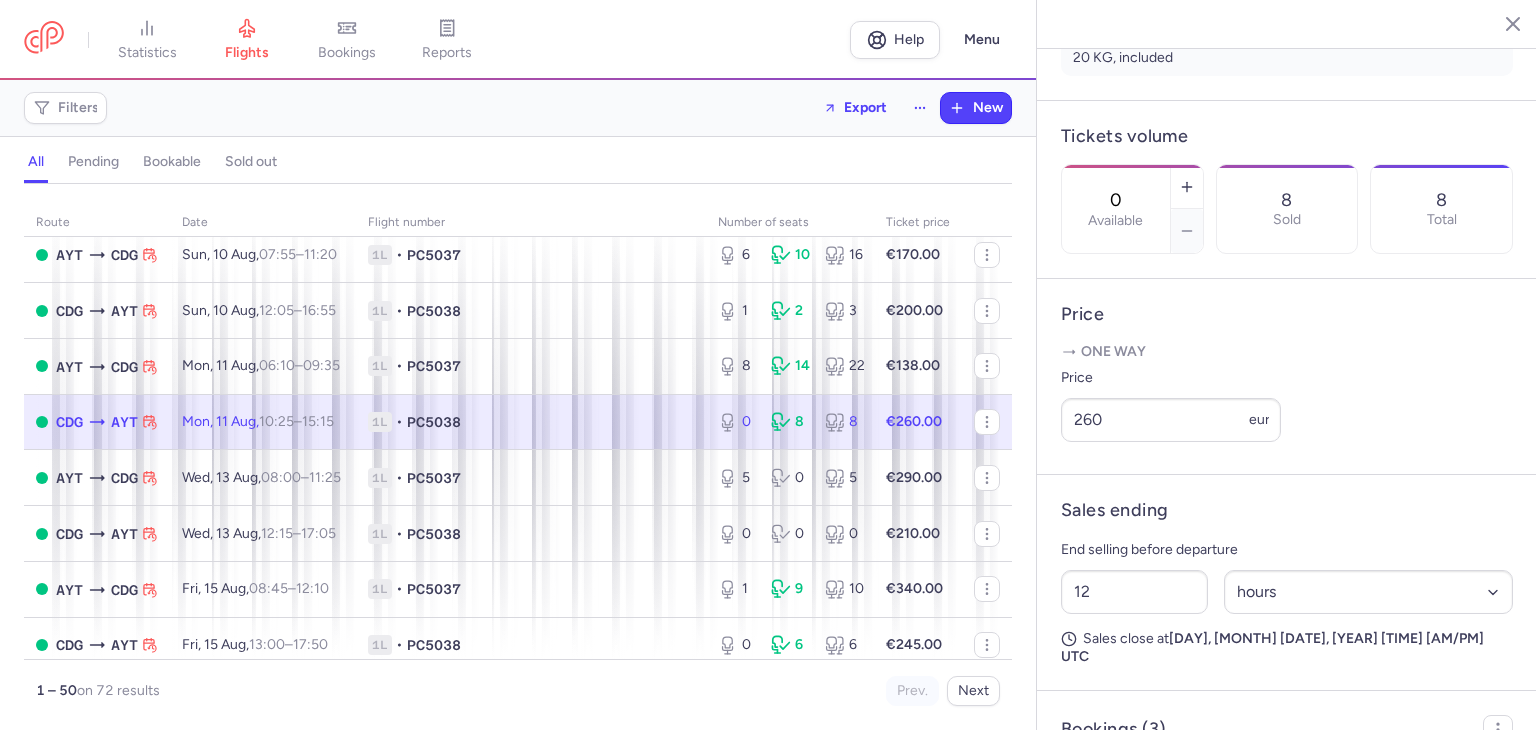 click on "12 Select an option hours days" at bounding box center (1287, 592) 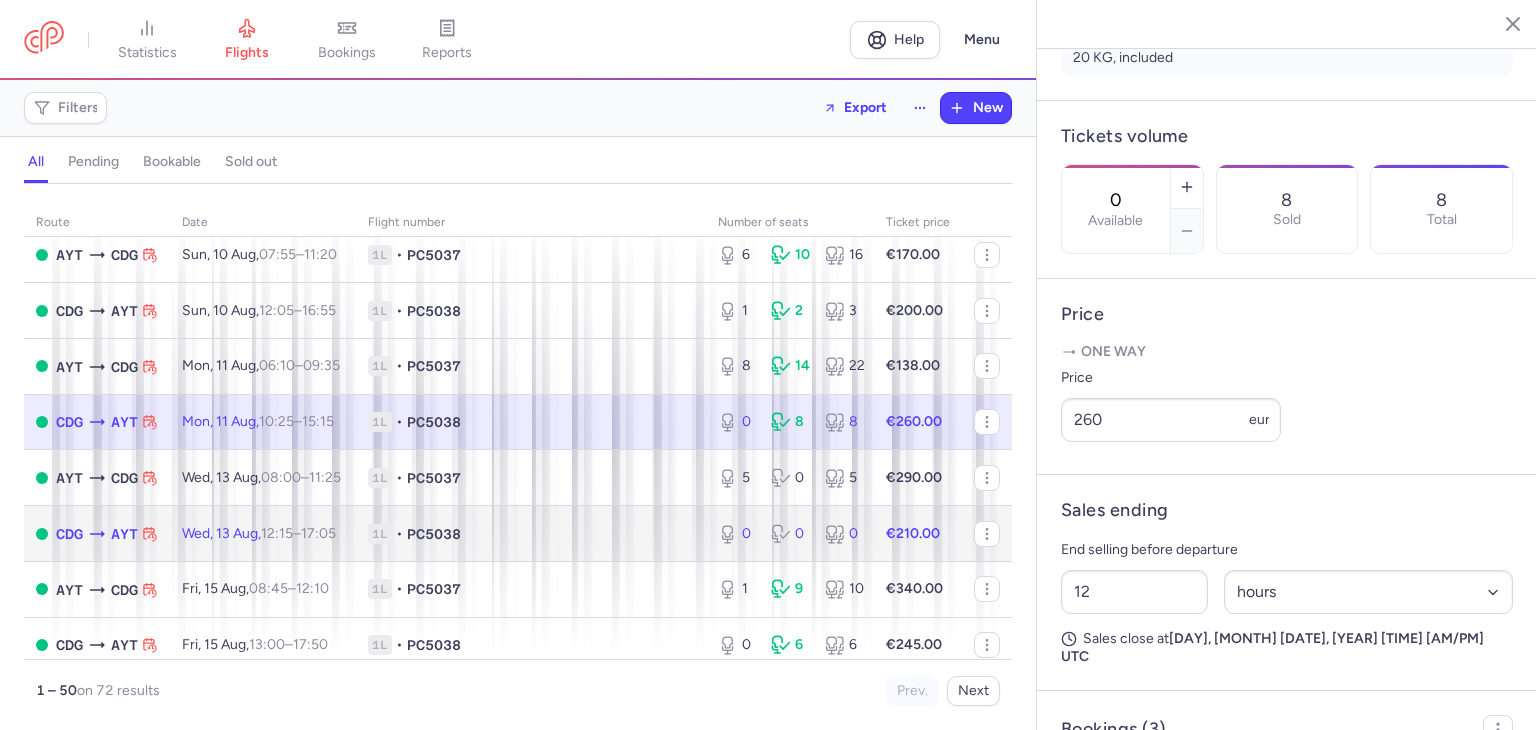 click on "Wed, [DATE] Aug,  12:15  –  17:05  +0" at bounding box center [263, 534] 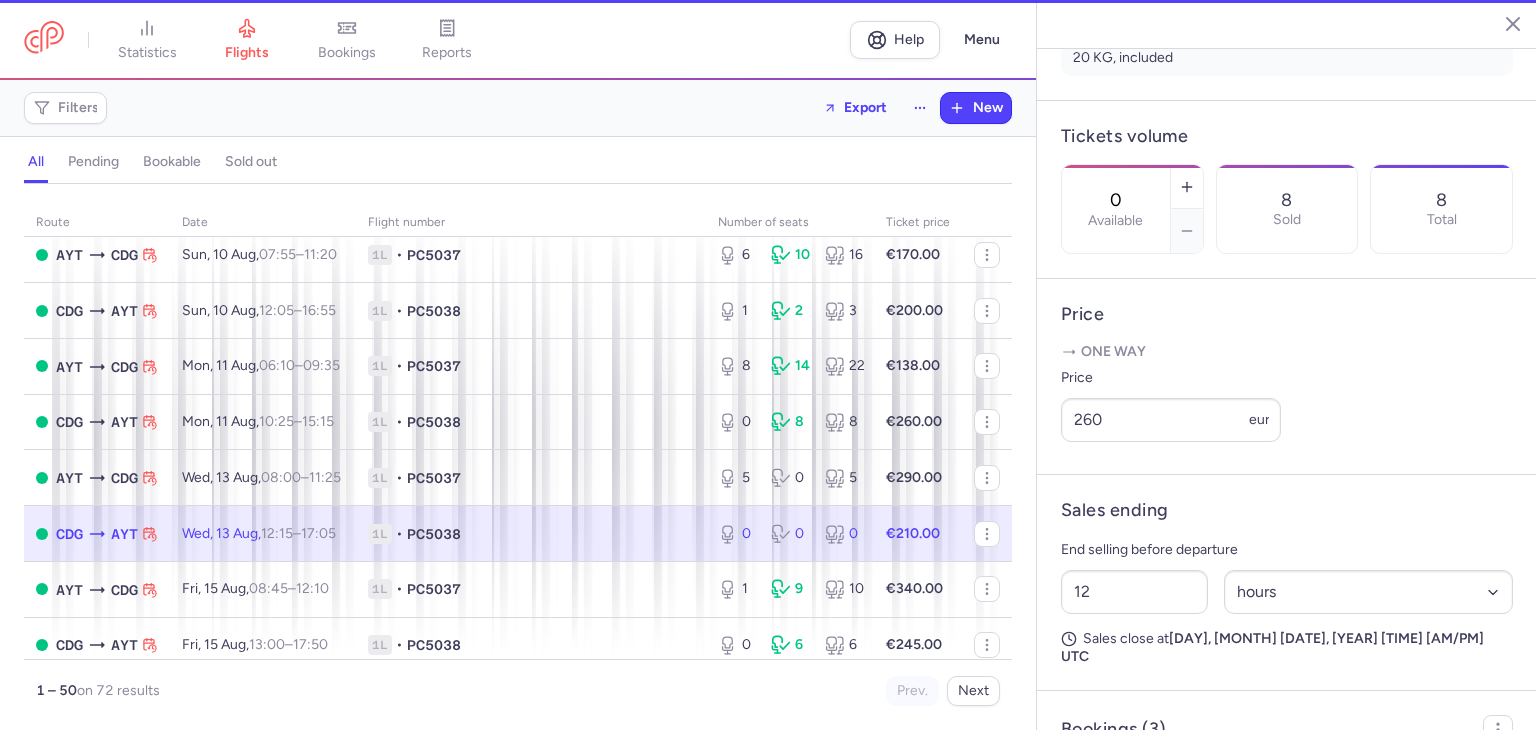 scroll, scrollTop: 517, scrollLeft: 0, axis: vertical 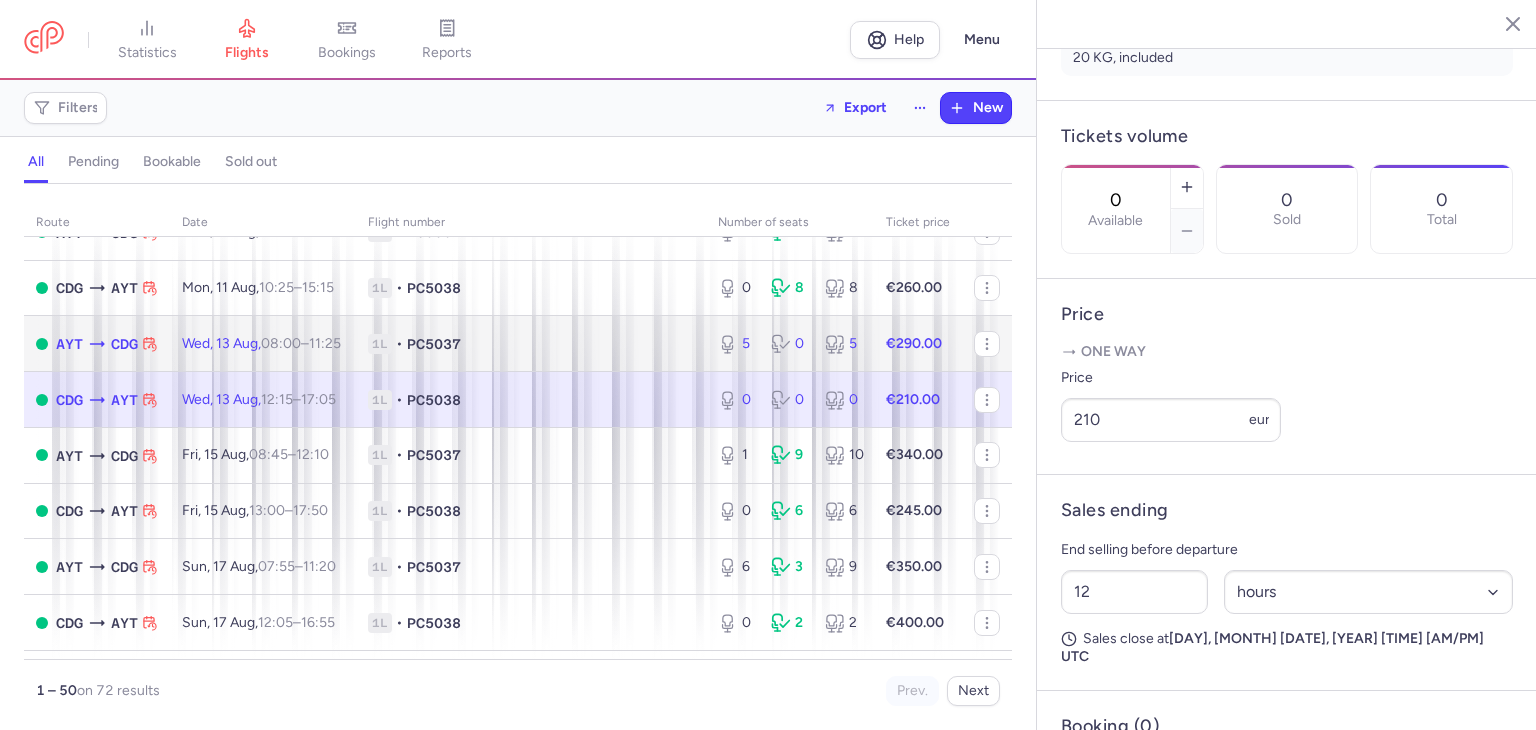 click on "Wed, [DATE] Aug,  08:00  –  11:25  +0" at bounding box center (261, 343) 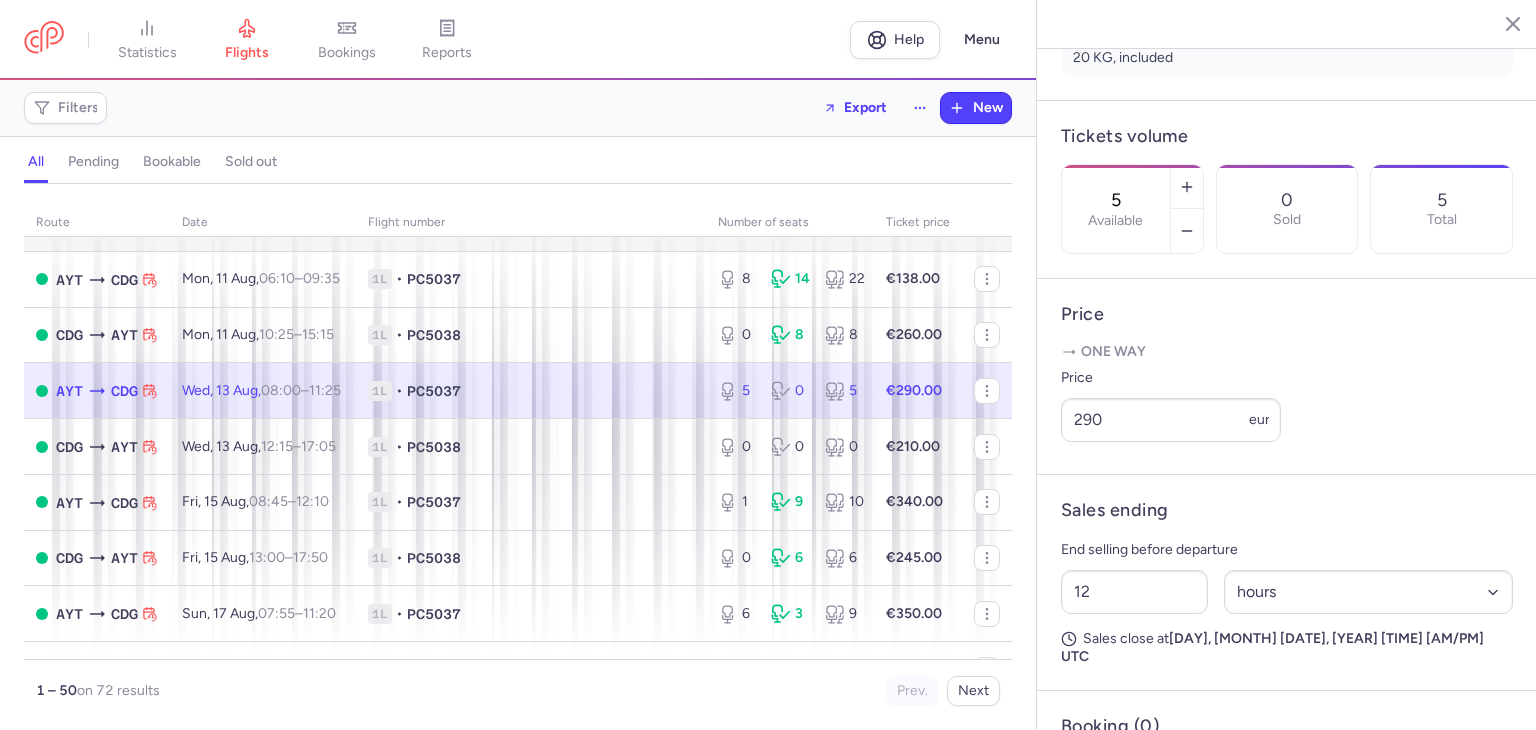 scroll, scrollTop: 333, scrollLeft: 0, axis: vertical 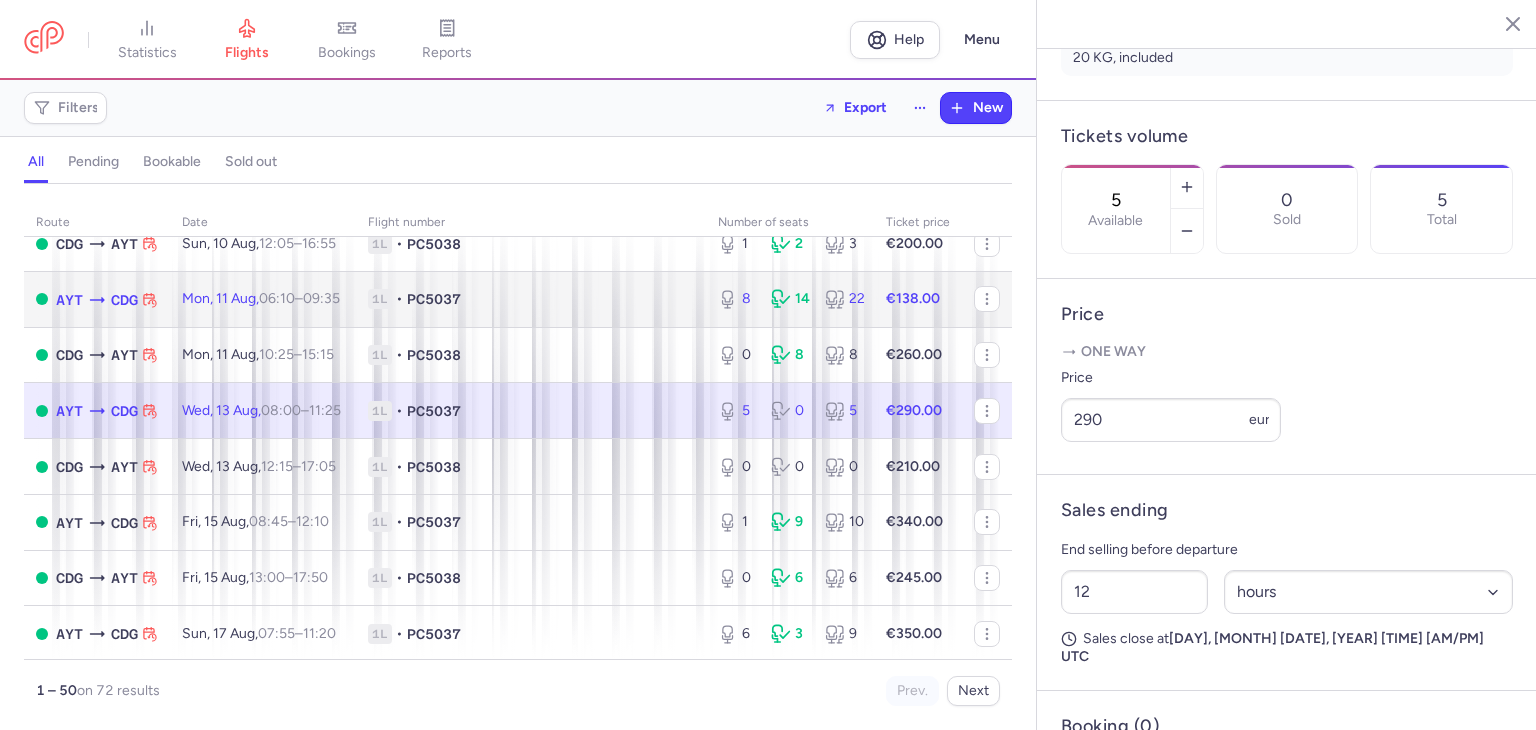 click on "•" at bounding box center (399, 299) 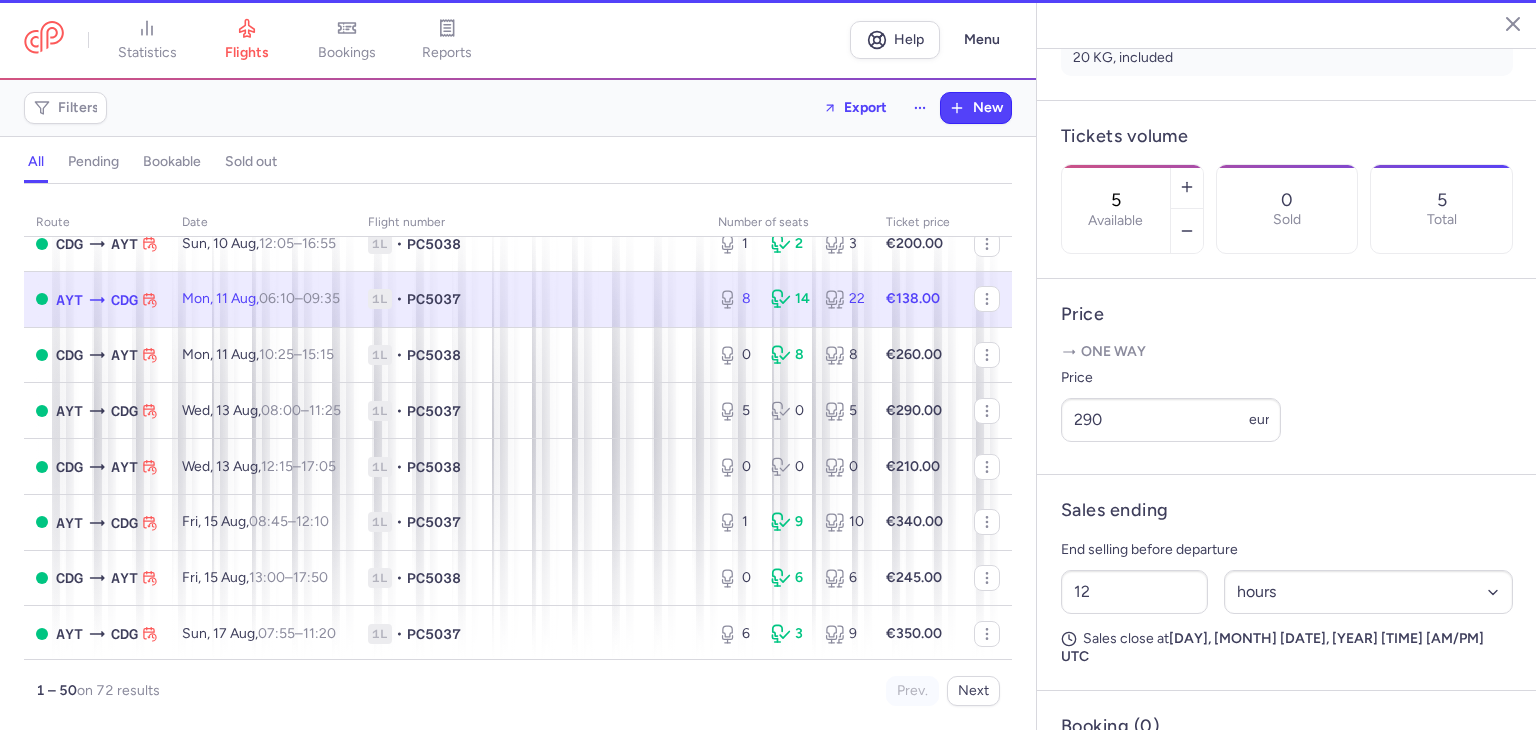type on "8" 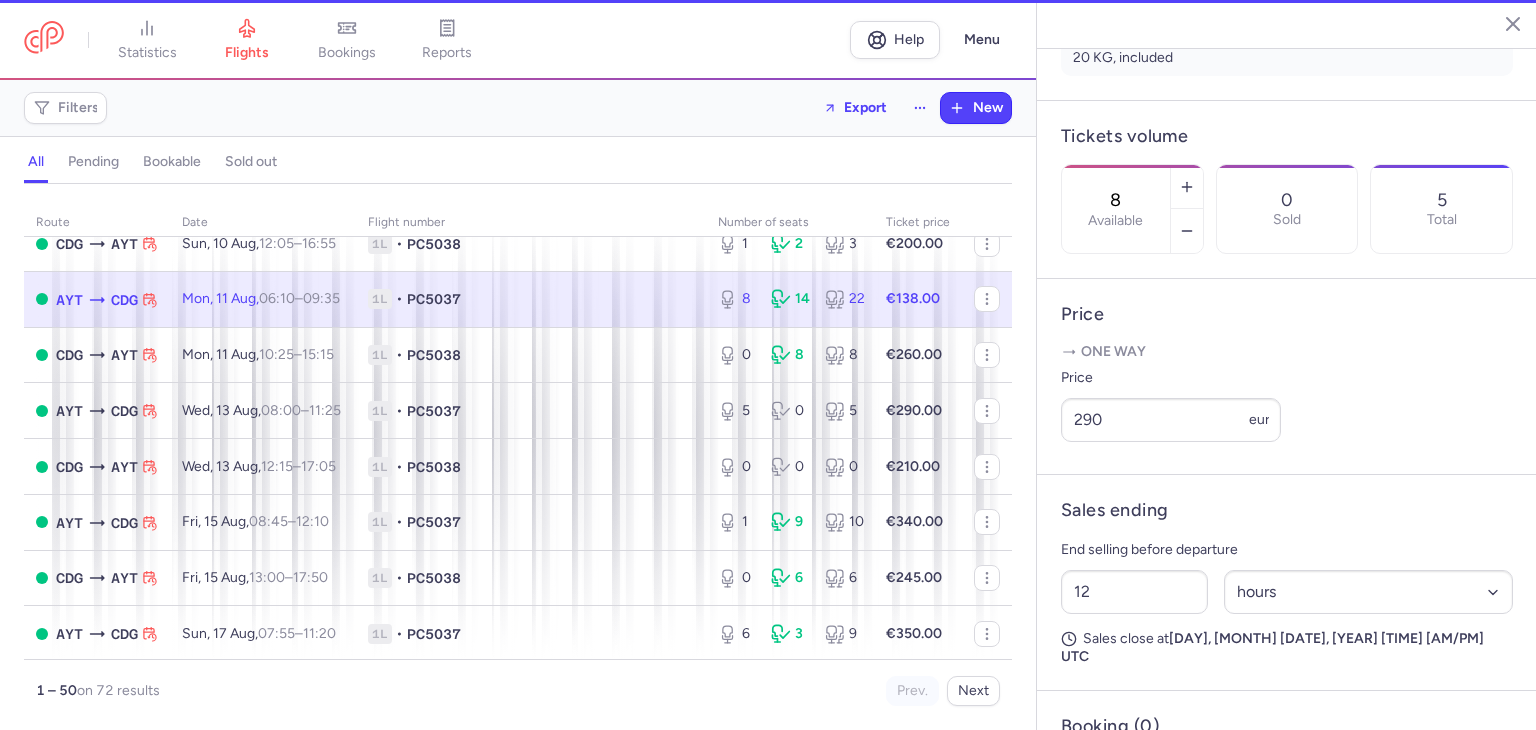 scroll, scrollTop: 533, scrollLeft: 0, axis: vertical 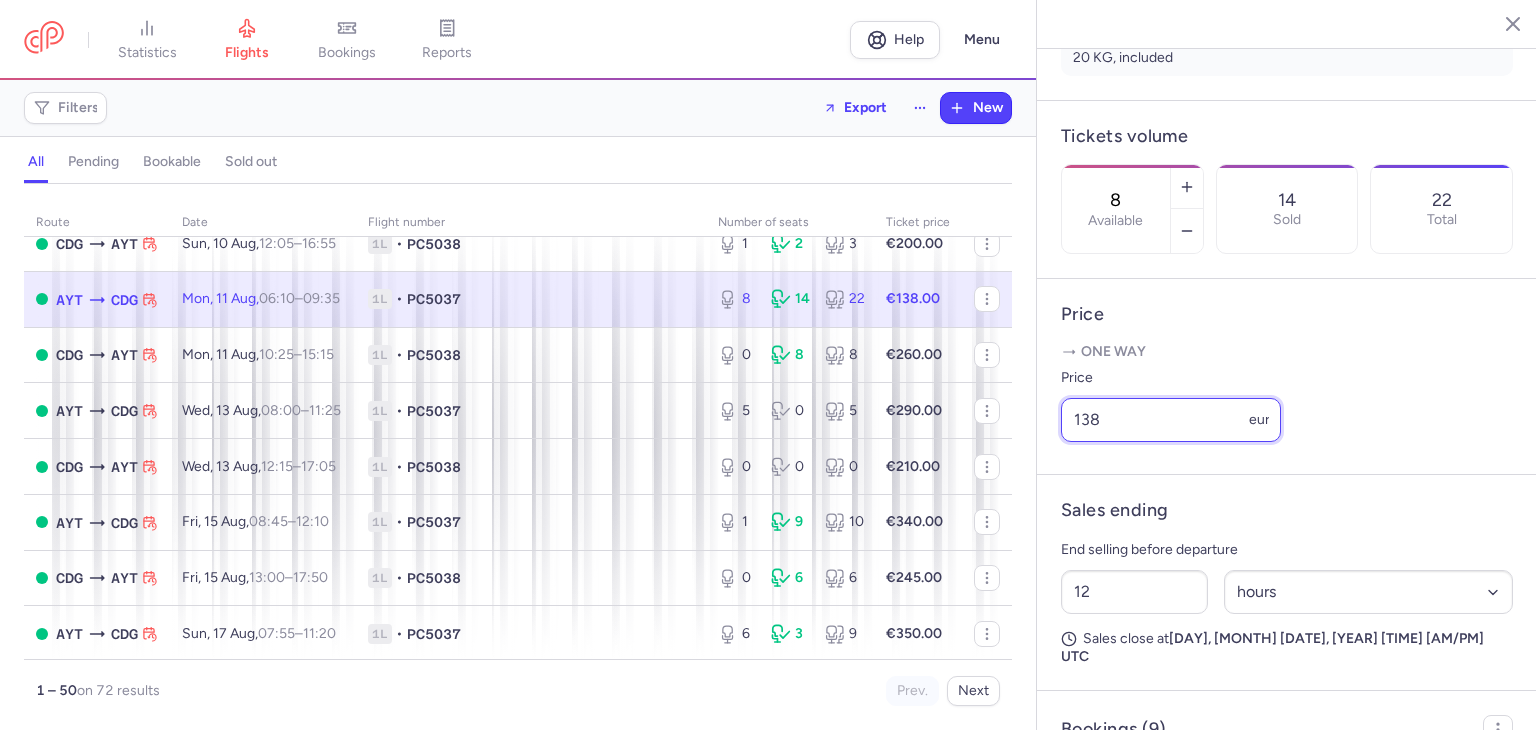 drag, startPoint x: 1128, startPoint y: 479, endPoint x: 1040, endPoint y: 470, distance: 88.45903 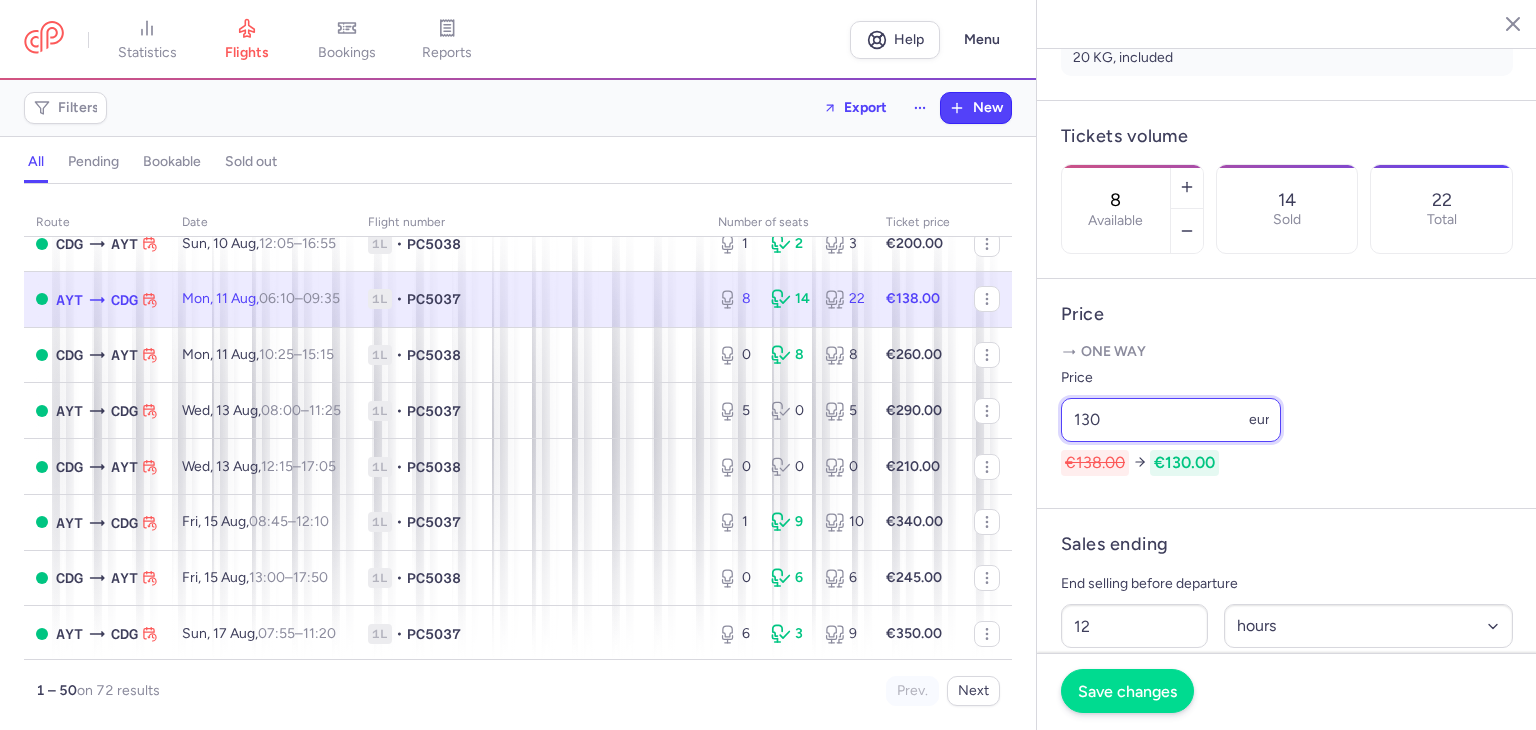 type on "130" 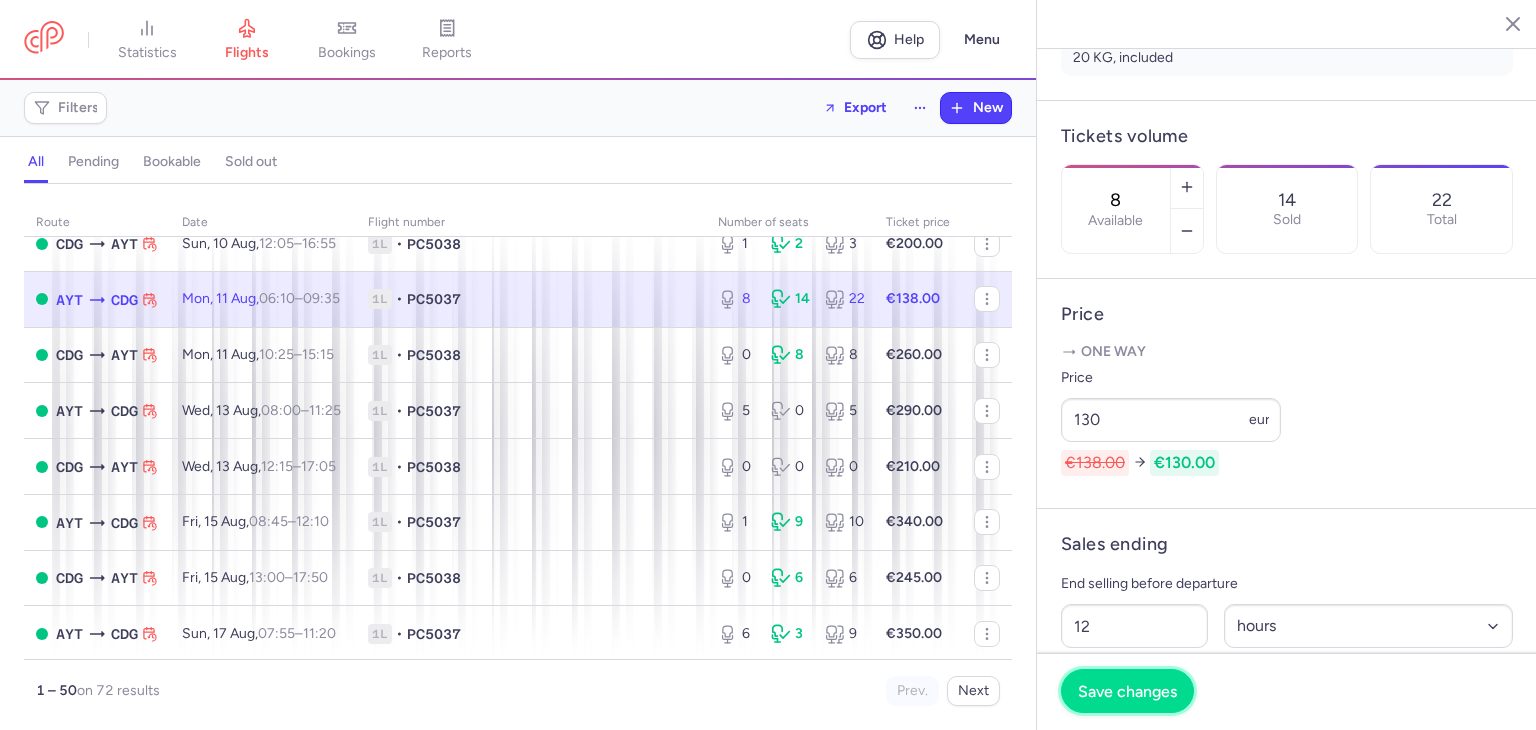 click on "Save changes" at bounding box center [1127, 691] 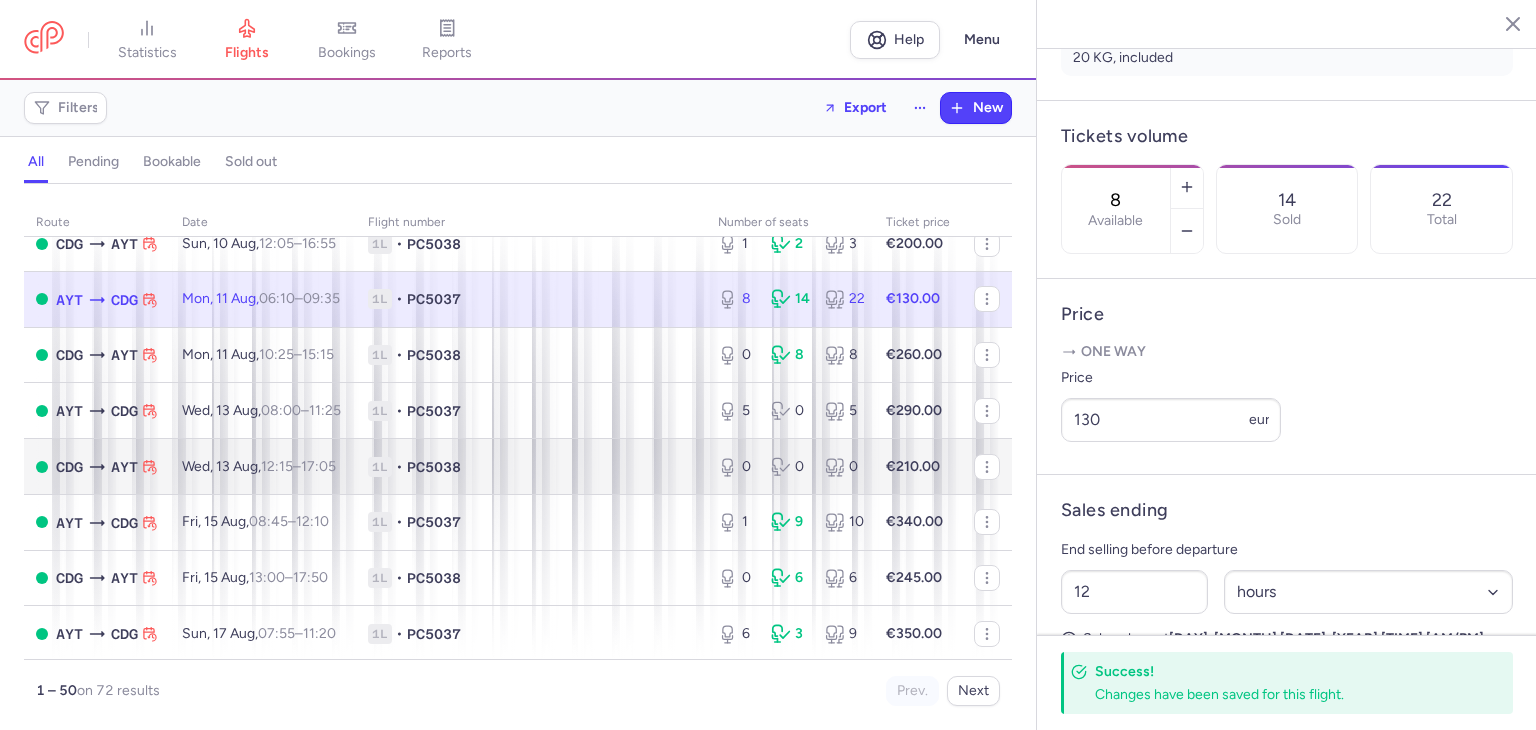 scroll, scrollTop: 200, scrollLeft: 0, axis: vertical 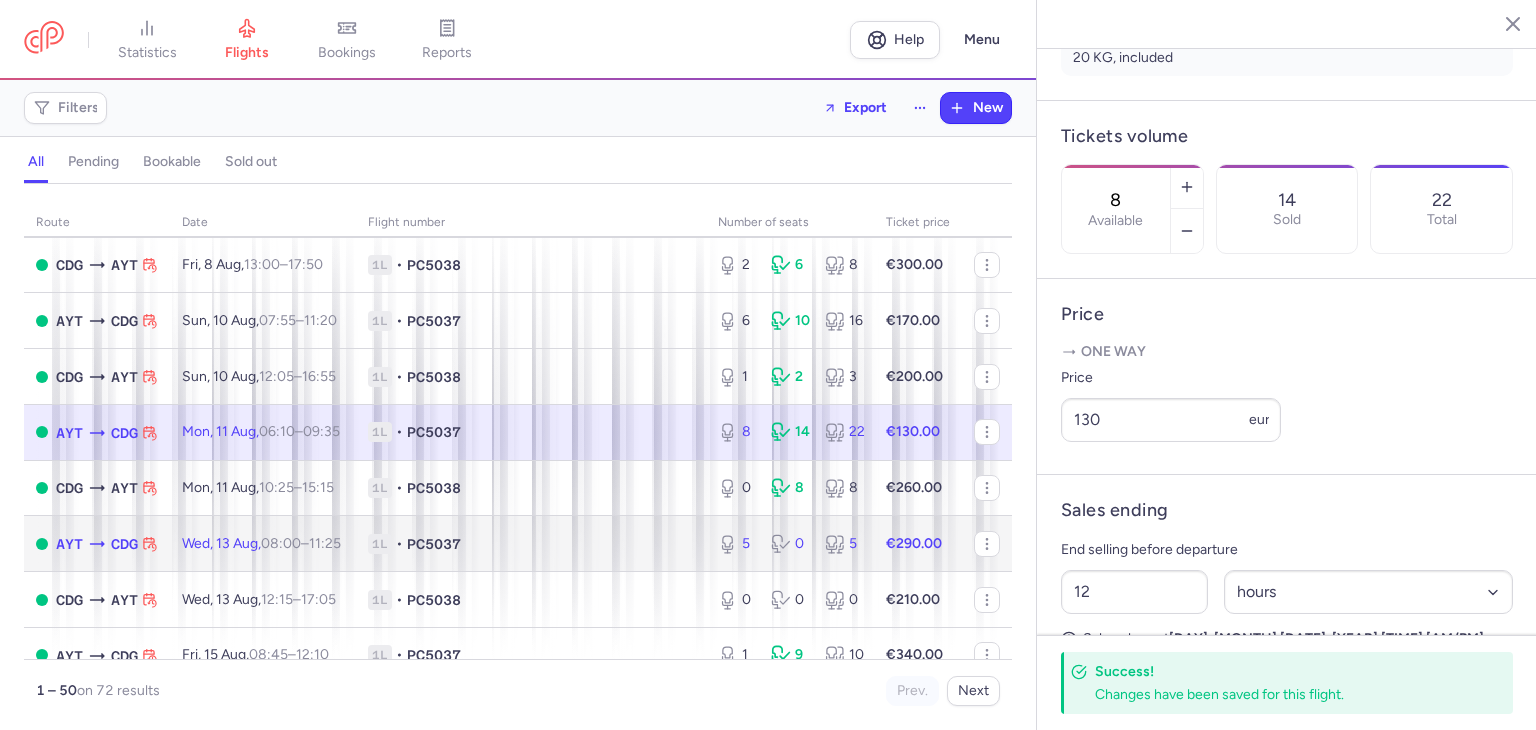 click on "1L • PC5037" at bounding box center (531, 544) 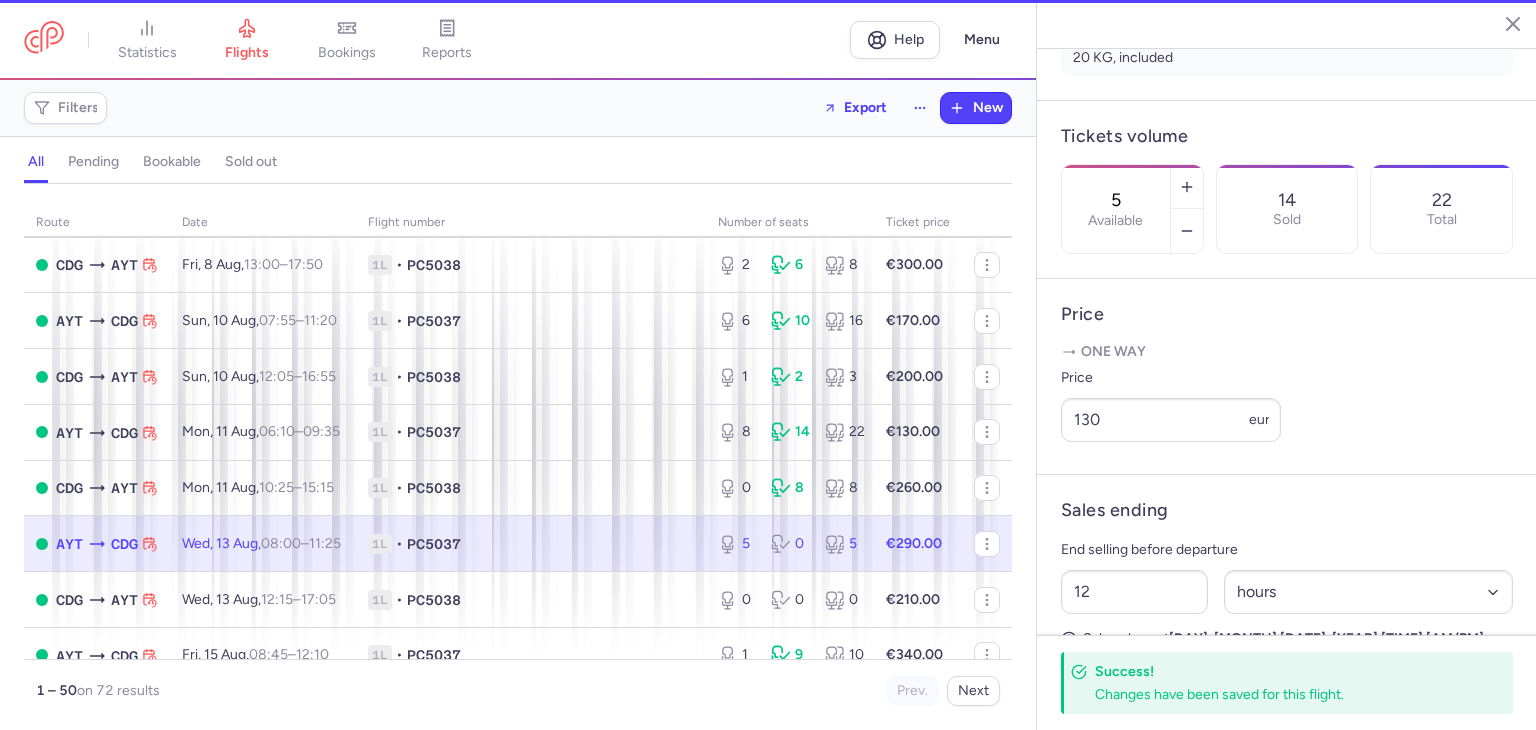 scroll, scrollTop: 517, scrollLeft: 0, axis: vertical 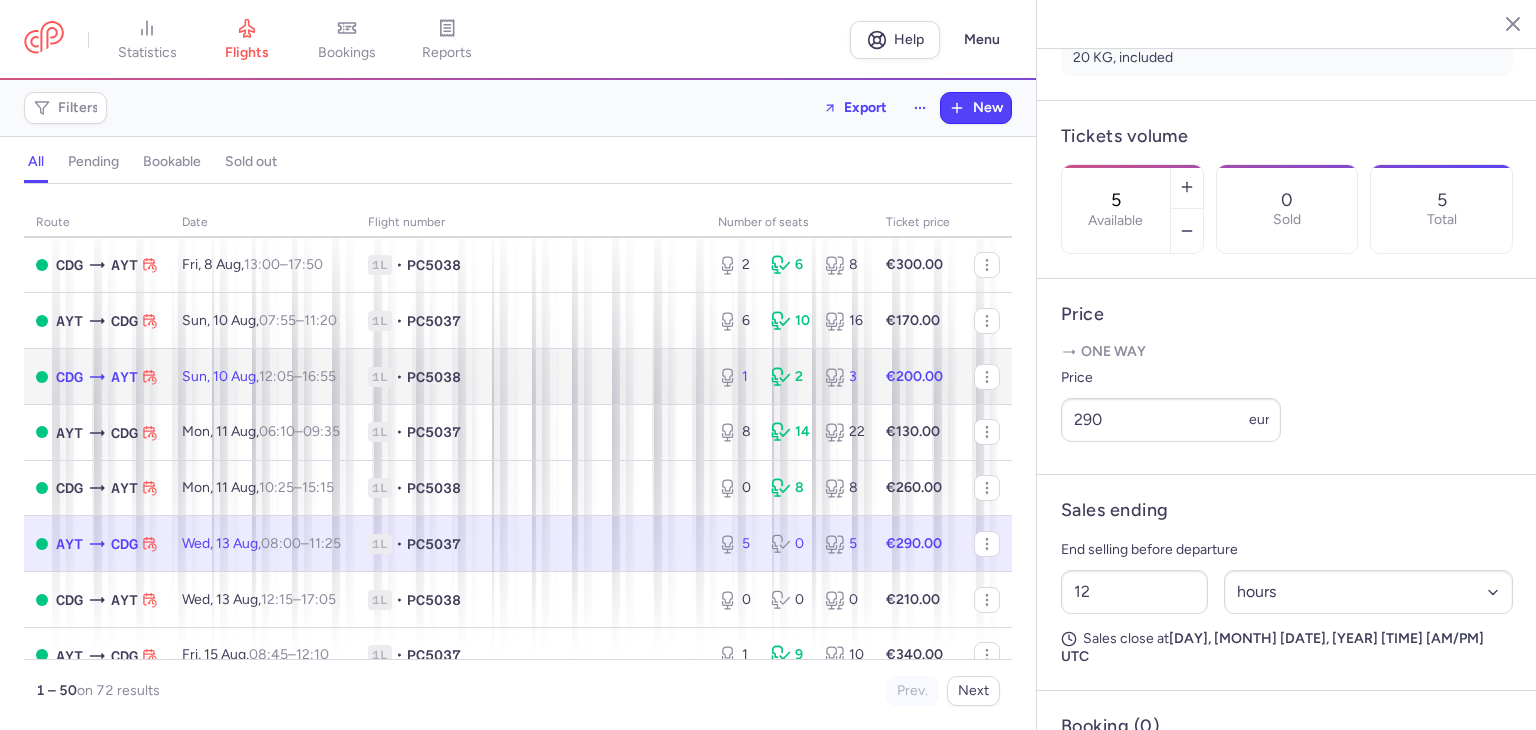 click on "Sun, [DATE] Aug,  12:05  –  16:55  +0" at bounding box center [263, 377] 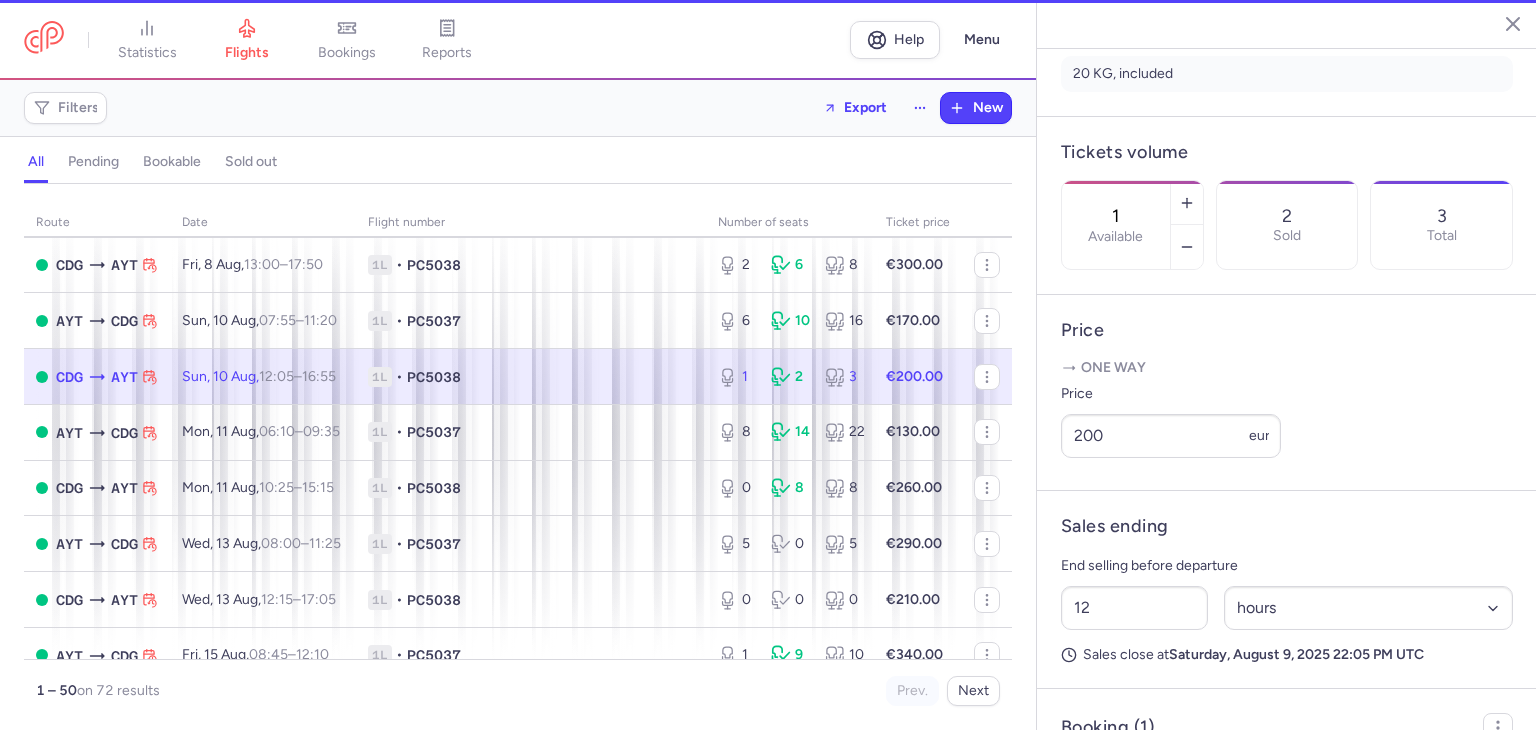 scroll, scrollTop: 533, scrollLeft: 0, axis: vertical 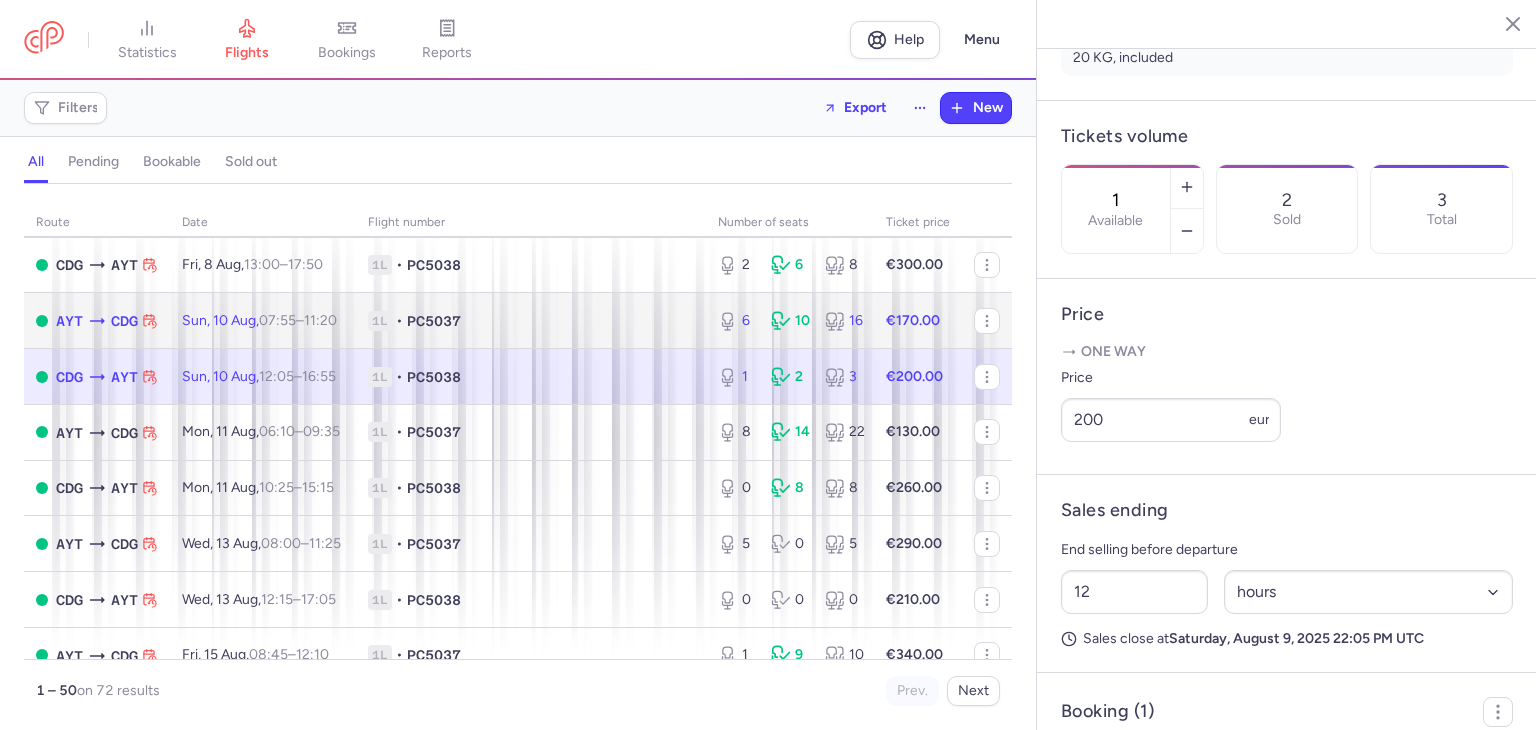 click on "Sun, [DATE] Aug,  07:55  –  11:20  +0" at bounding box center [259, 320] 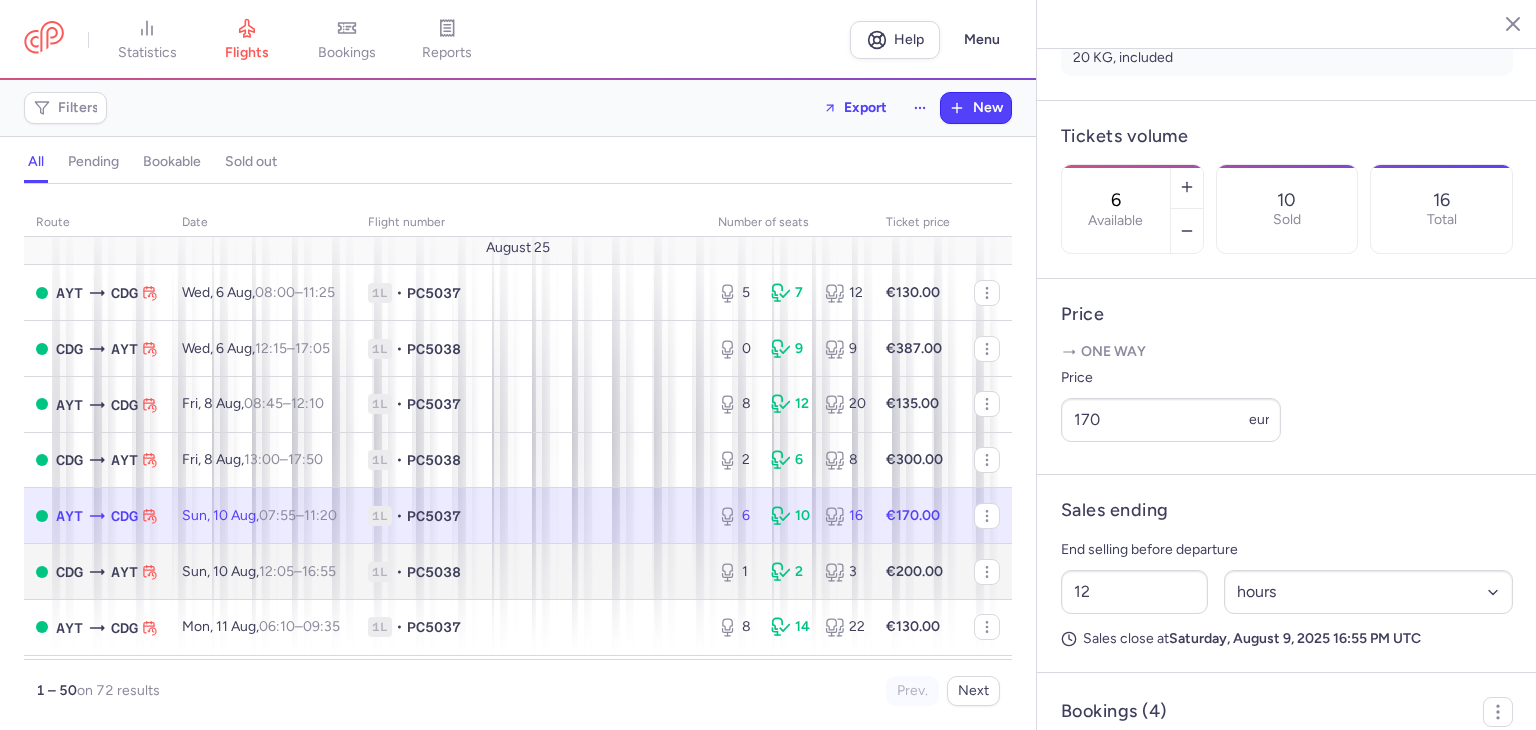 scroll, scrollTop: 0, scrollLeft: 0, axis: both 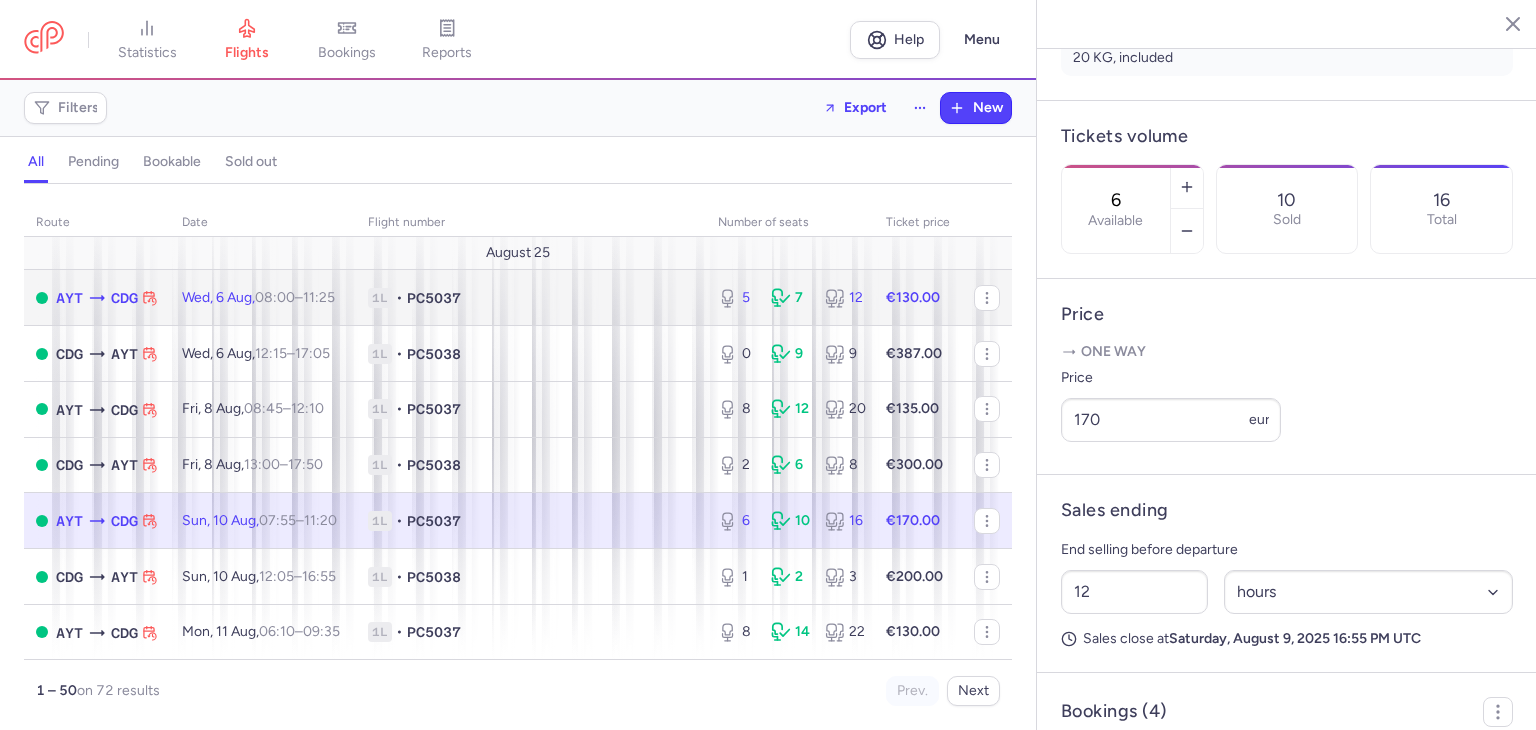 click on "1L • PC5037" at bounding box center (531, 298) 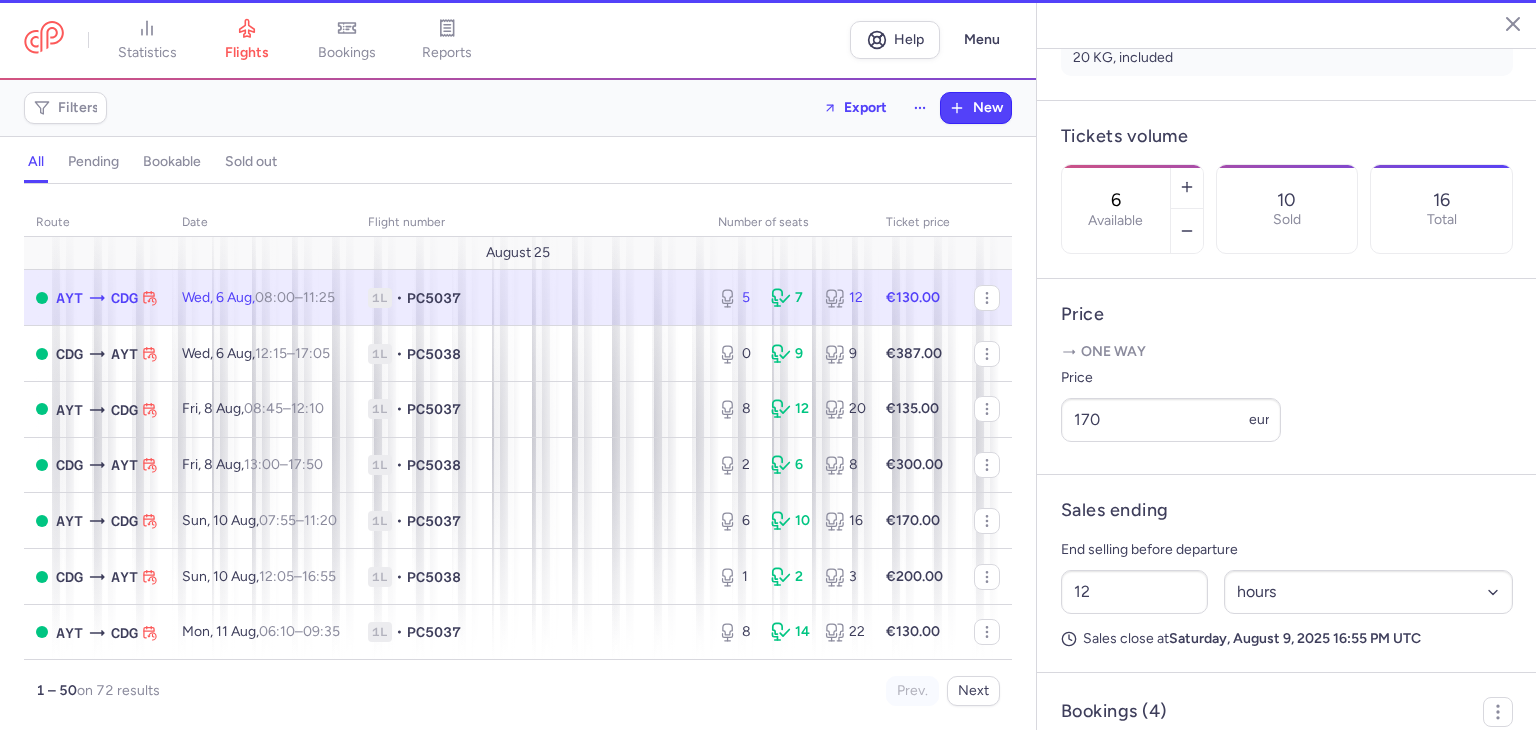 type on "5" 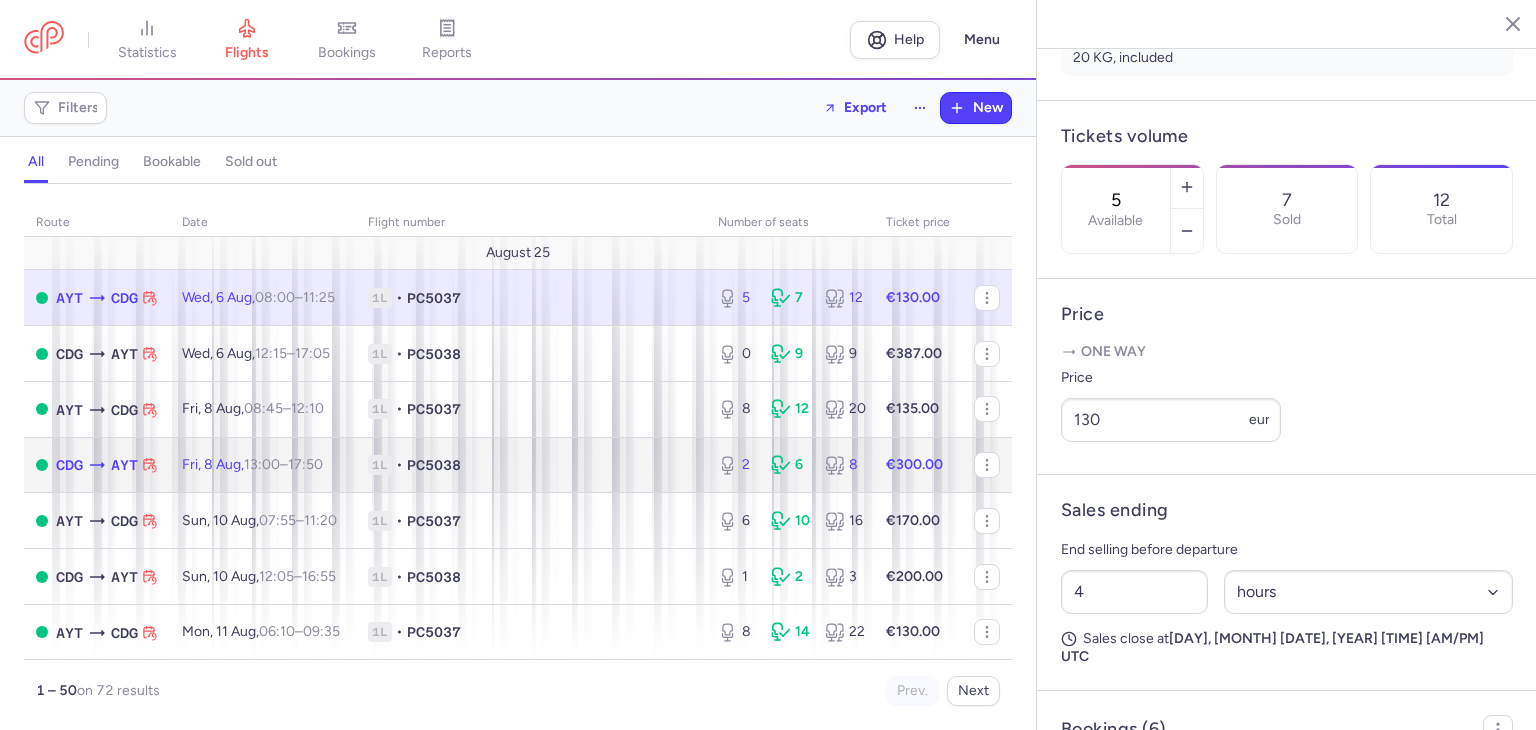 click on "Fri, [DATE] Aug,  13:00  –  17:50  +0" at bounding box center (263, 465) 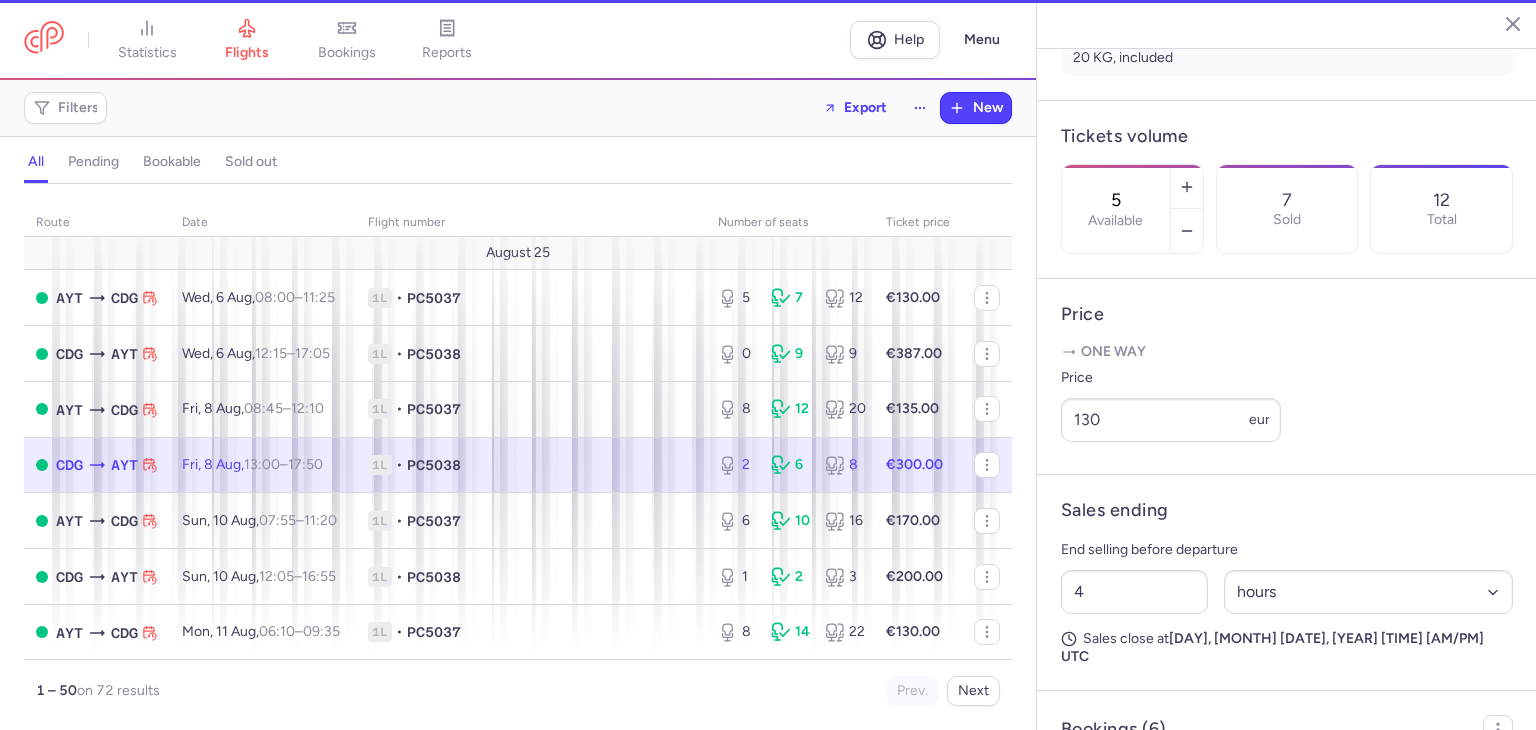 type on "2" 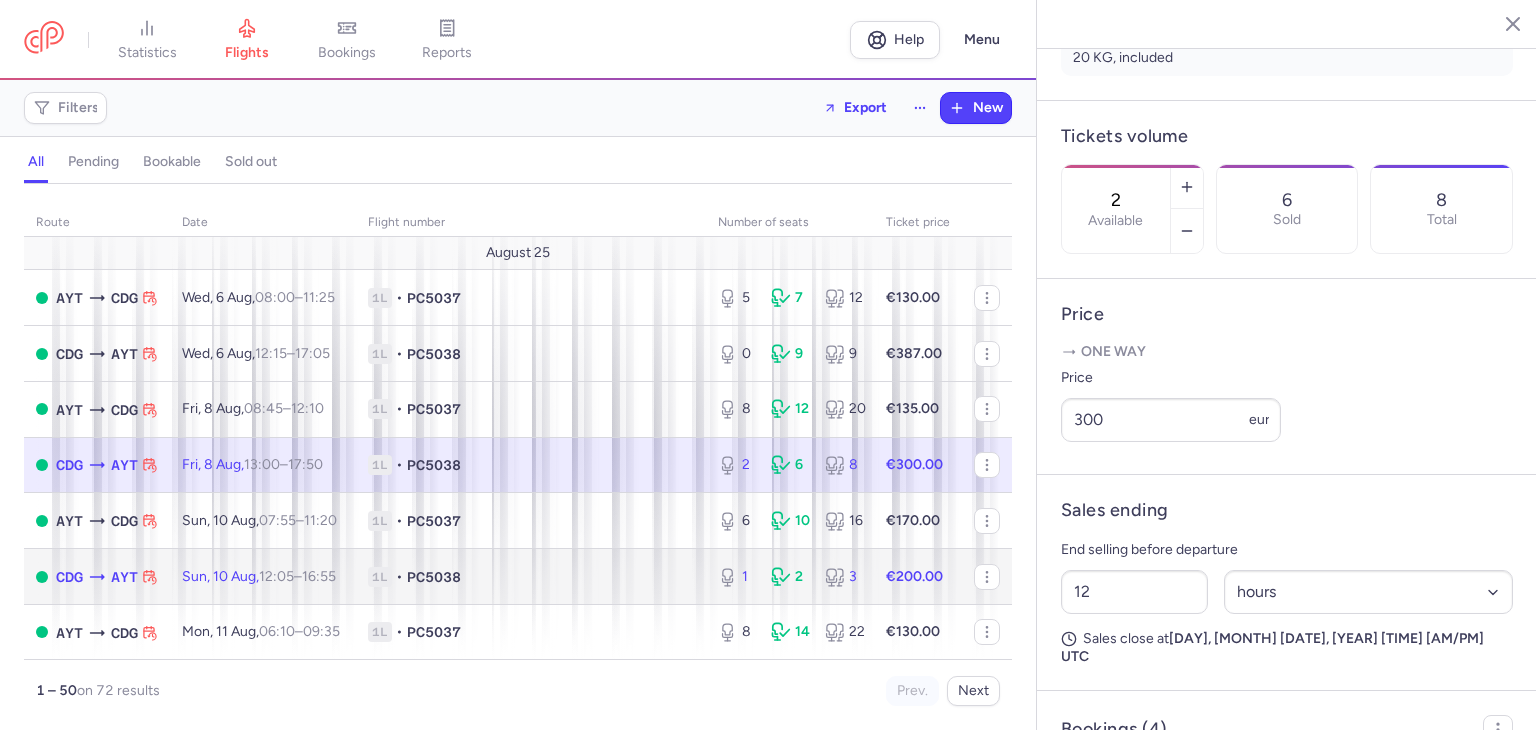 click on "PC5038" at bounding box center (434, 577) 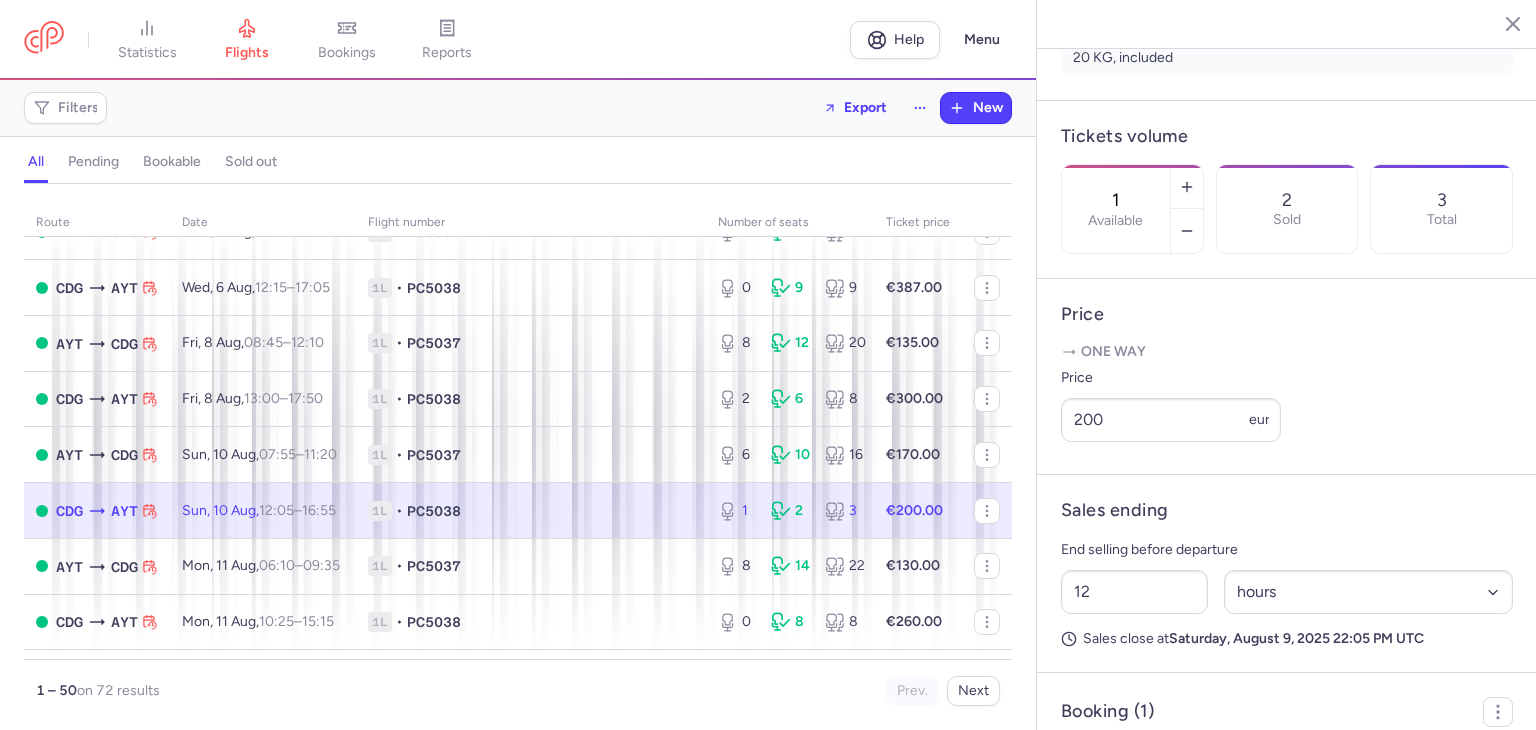 scroll, scrollTop: 200, scrollLeft: 0, axis: vertical 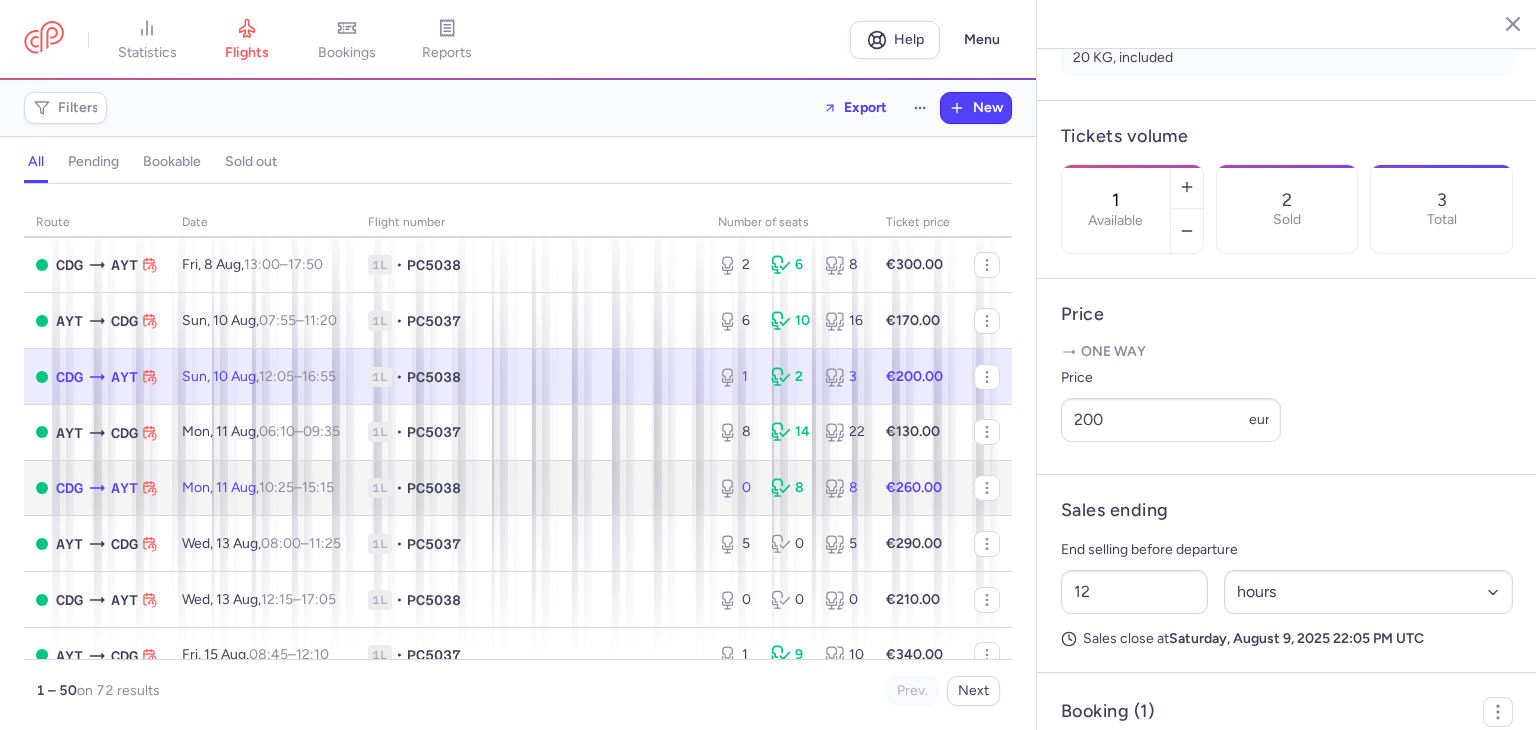 click on "1L • PC5038" at bounding box center [531, 488] 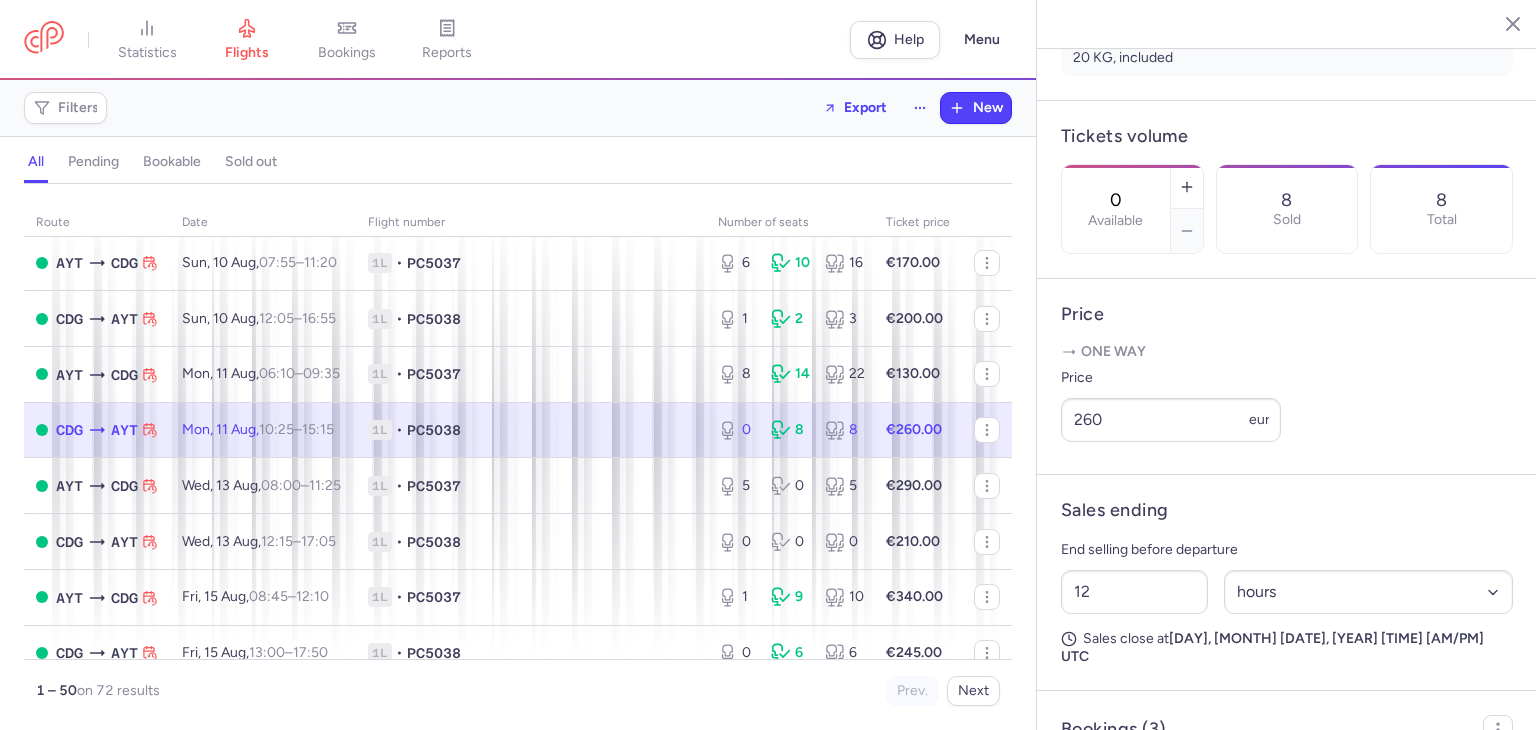 scroll, scrollTop: 333, scrollLeft: 0, axis: vertical 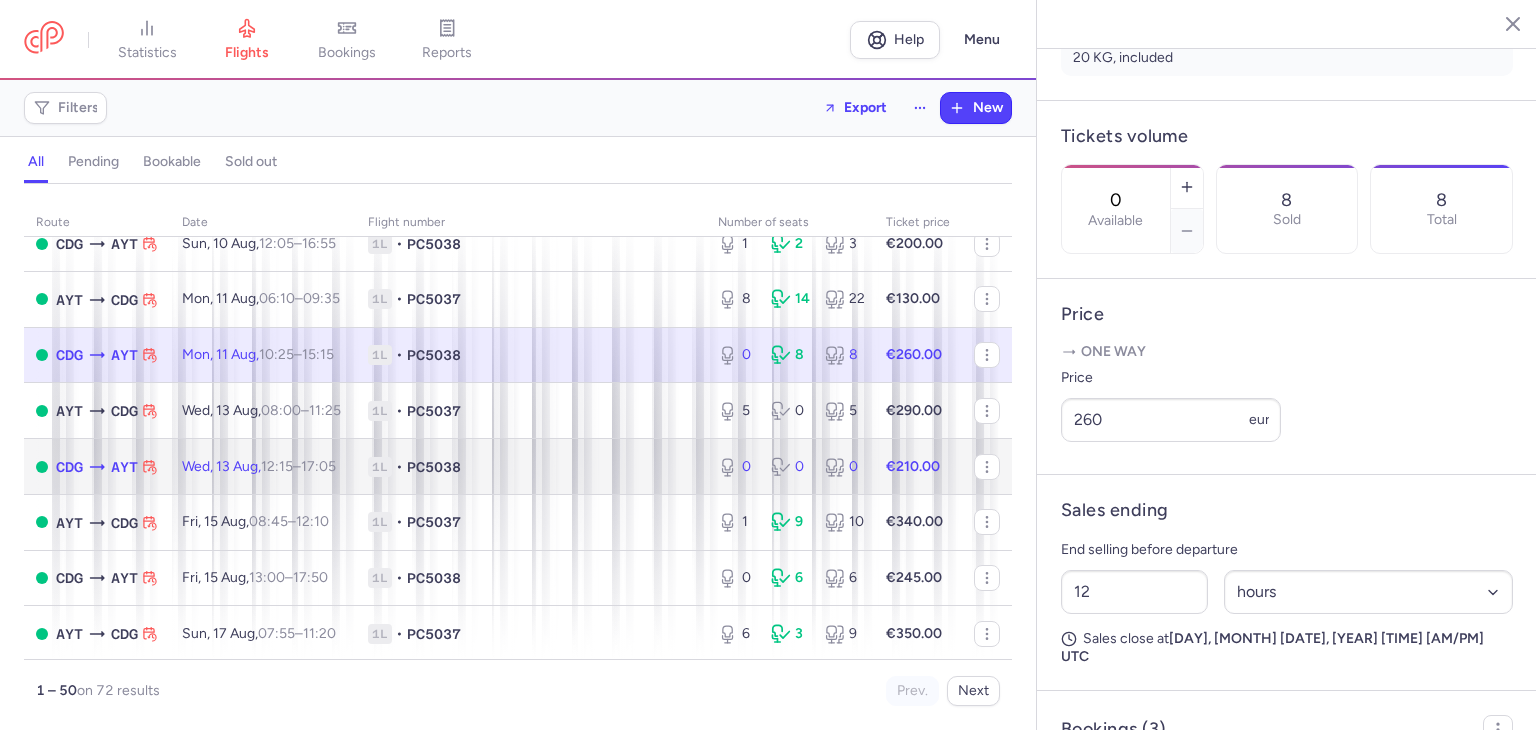 click on "1L • PC5038" at bounding box center [531, 467] 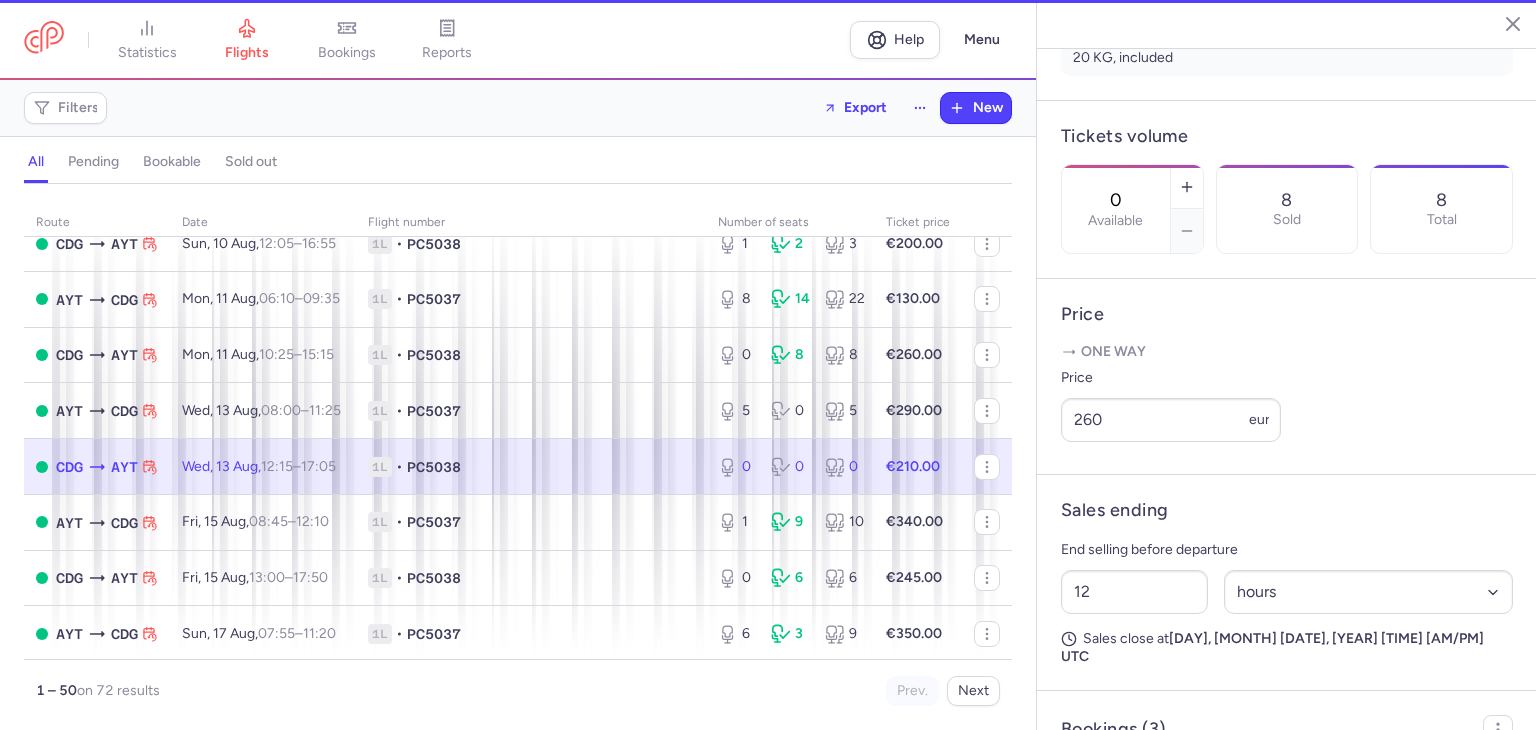 scroll, scrollTop: 517, scrollLeft: 0, axis: vertical 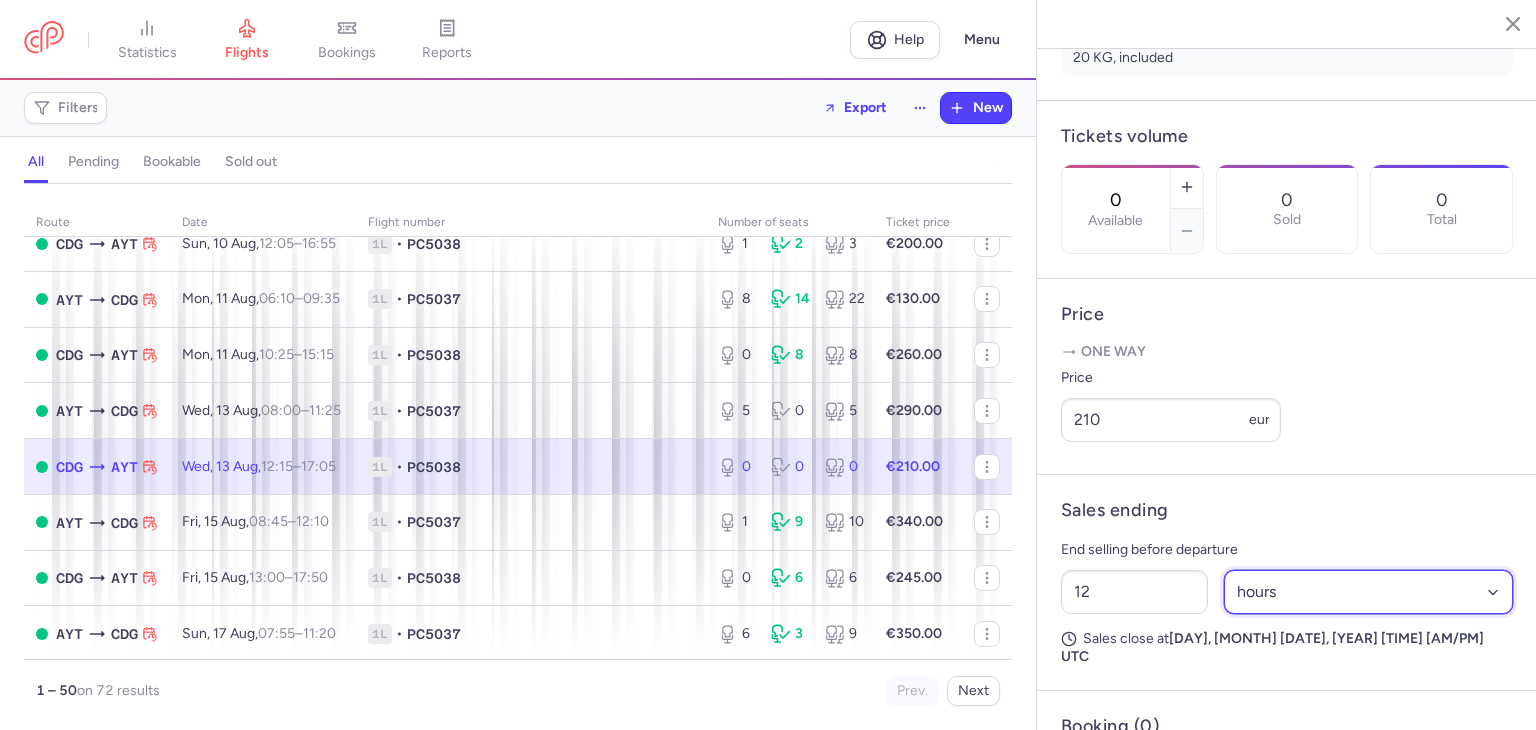 click on "Select an option hours days" at bounding box center [1369, 592] 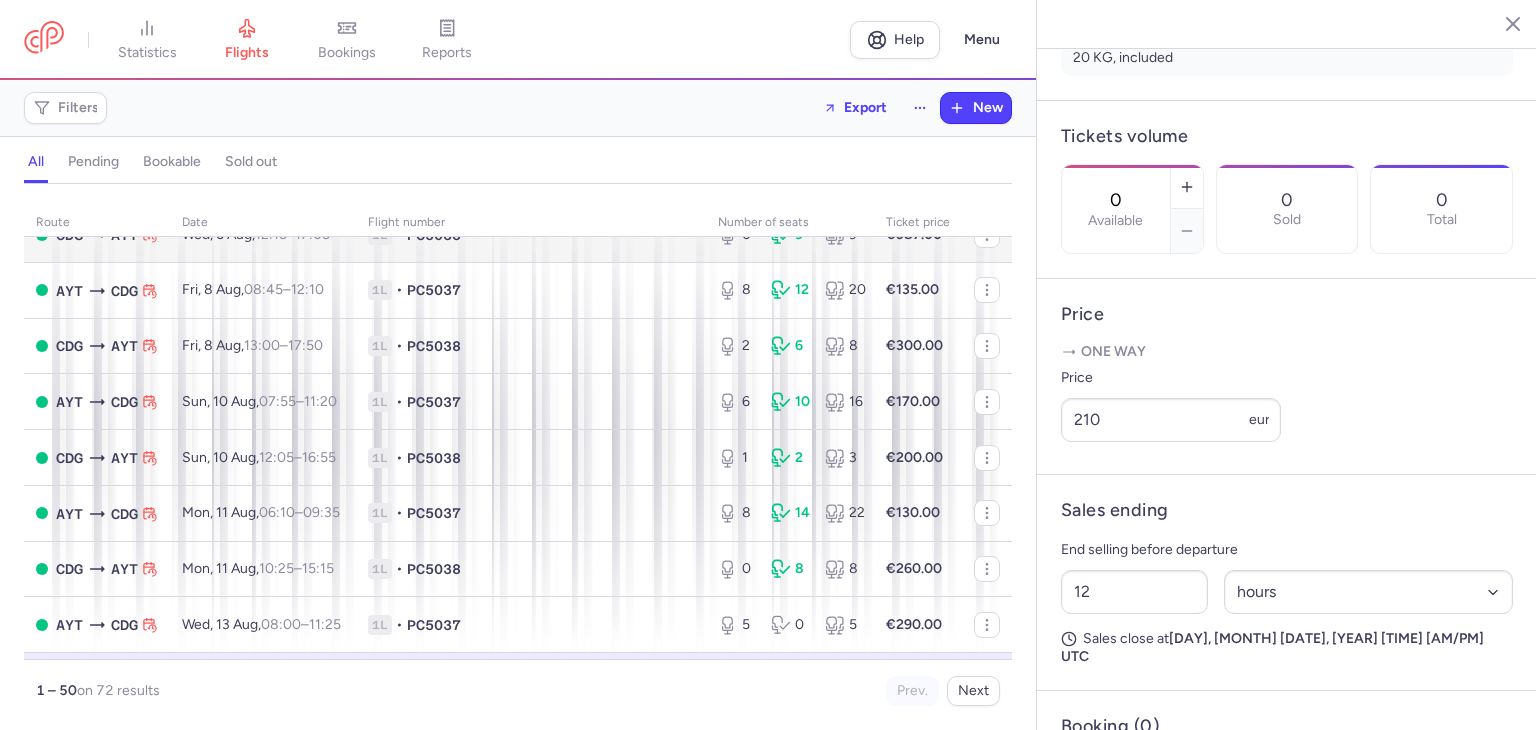 scroll, scrollTop: 133, scrollLeft: 0, axis: vertical 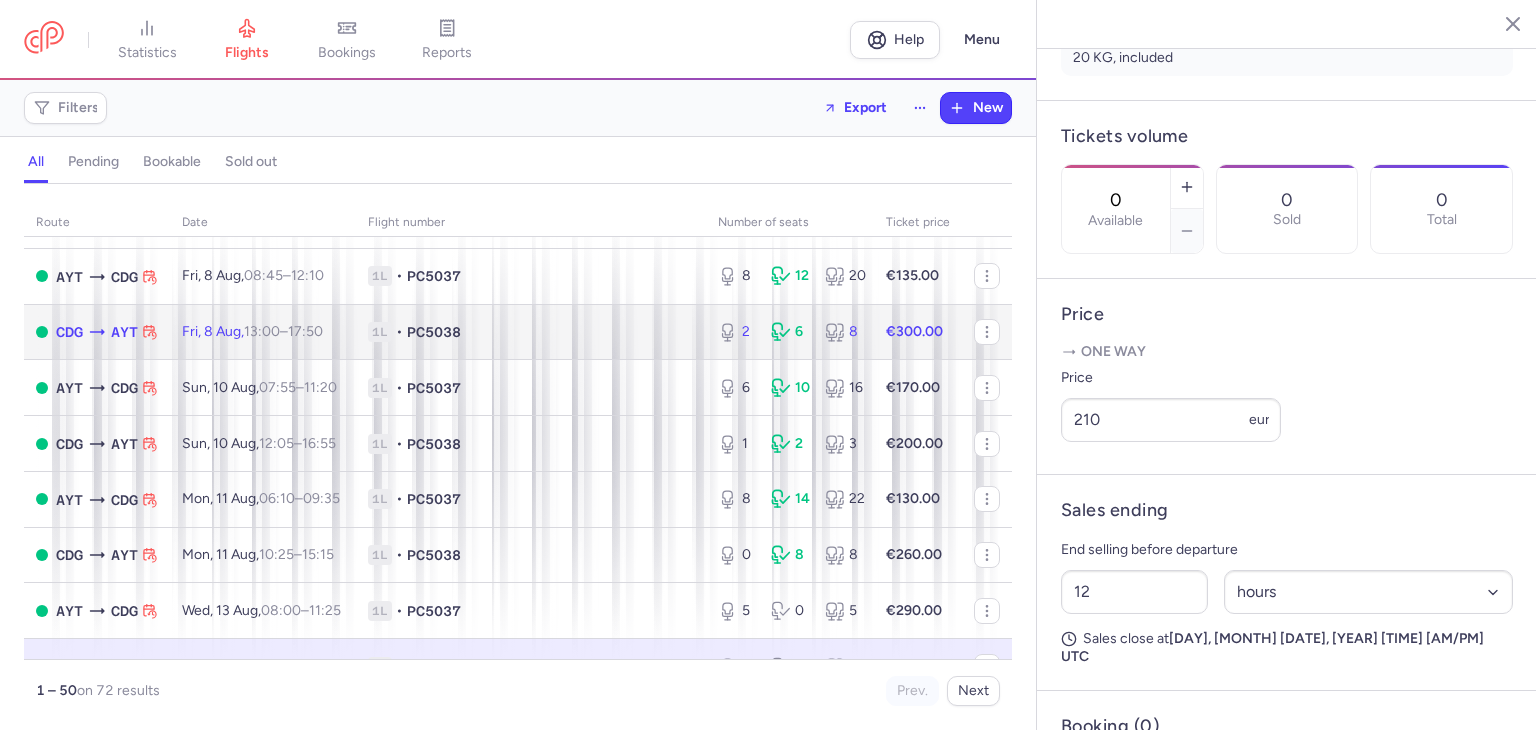 click on "Fri, [DATE] Aug,  13:00  –  17:50  +0" at bounding box center (263, 332) 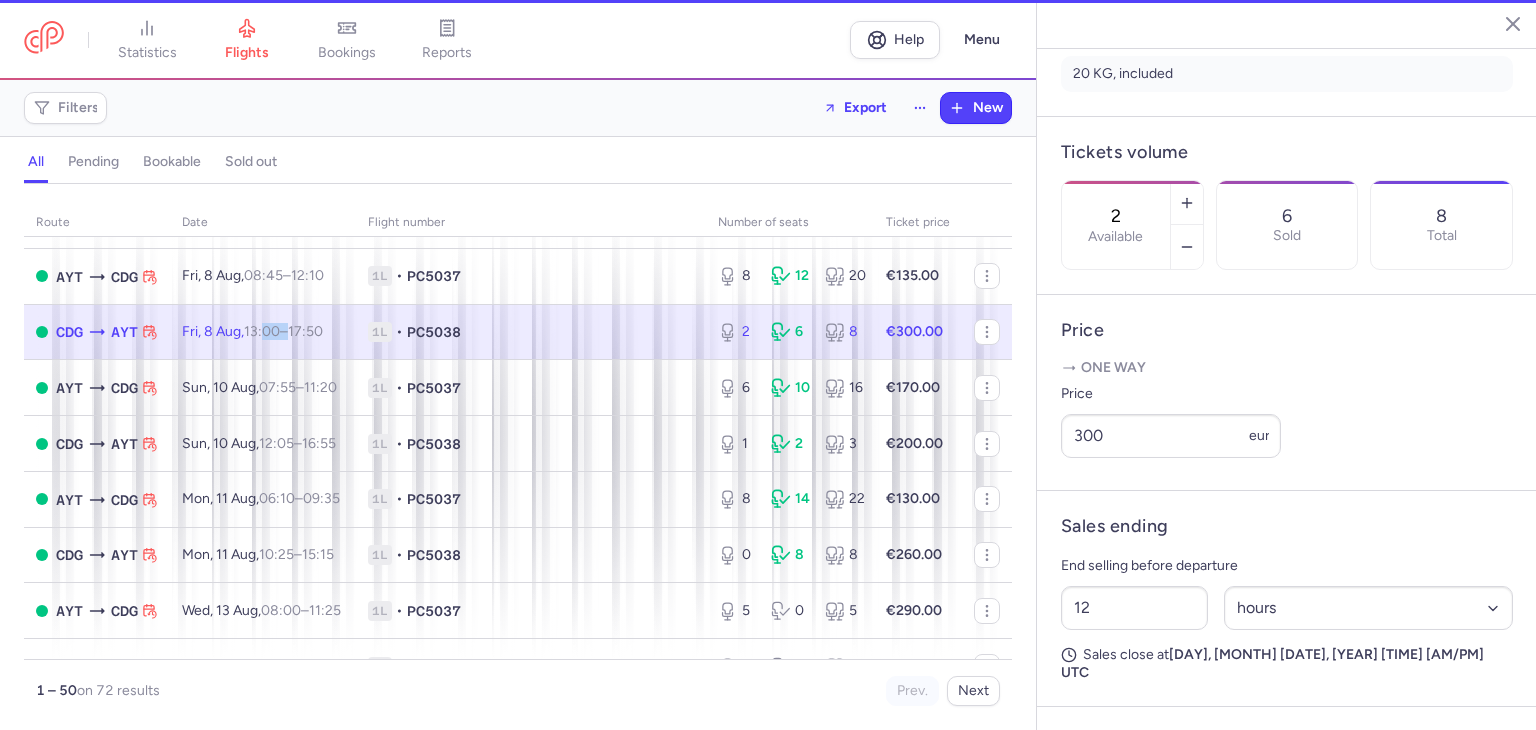 scroll, scrollTop: 533, scrollLeft: 0, axis: vertical 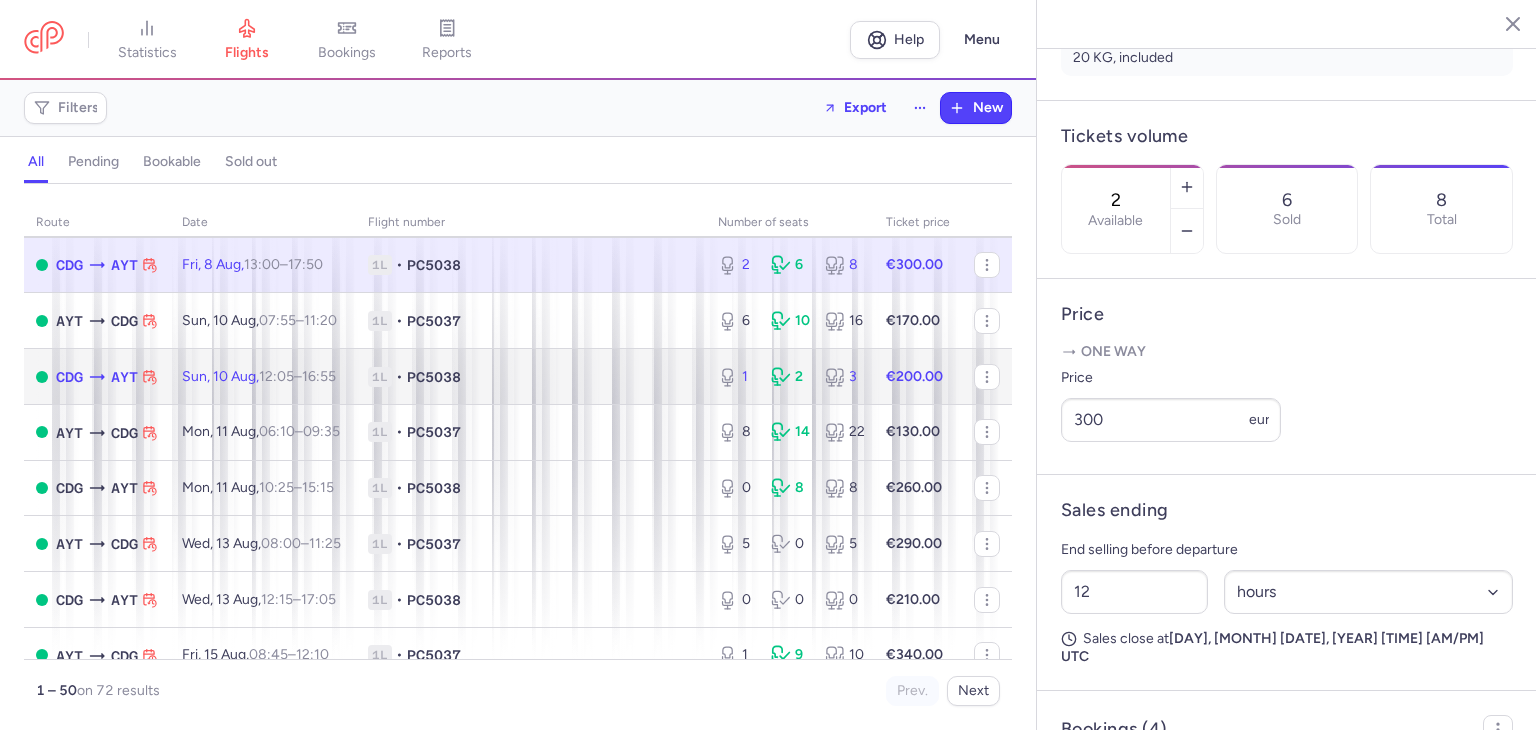 click on "12:05" at bounding box center (276, 376) 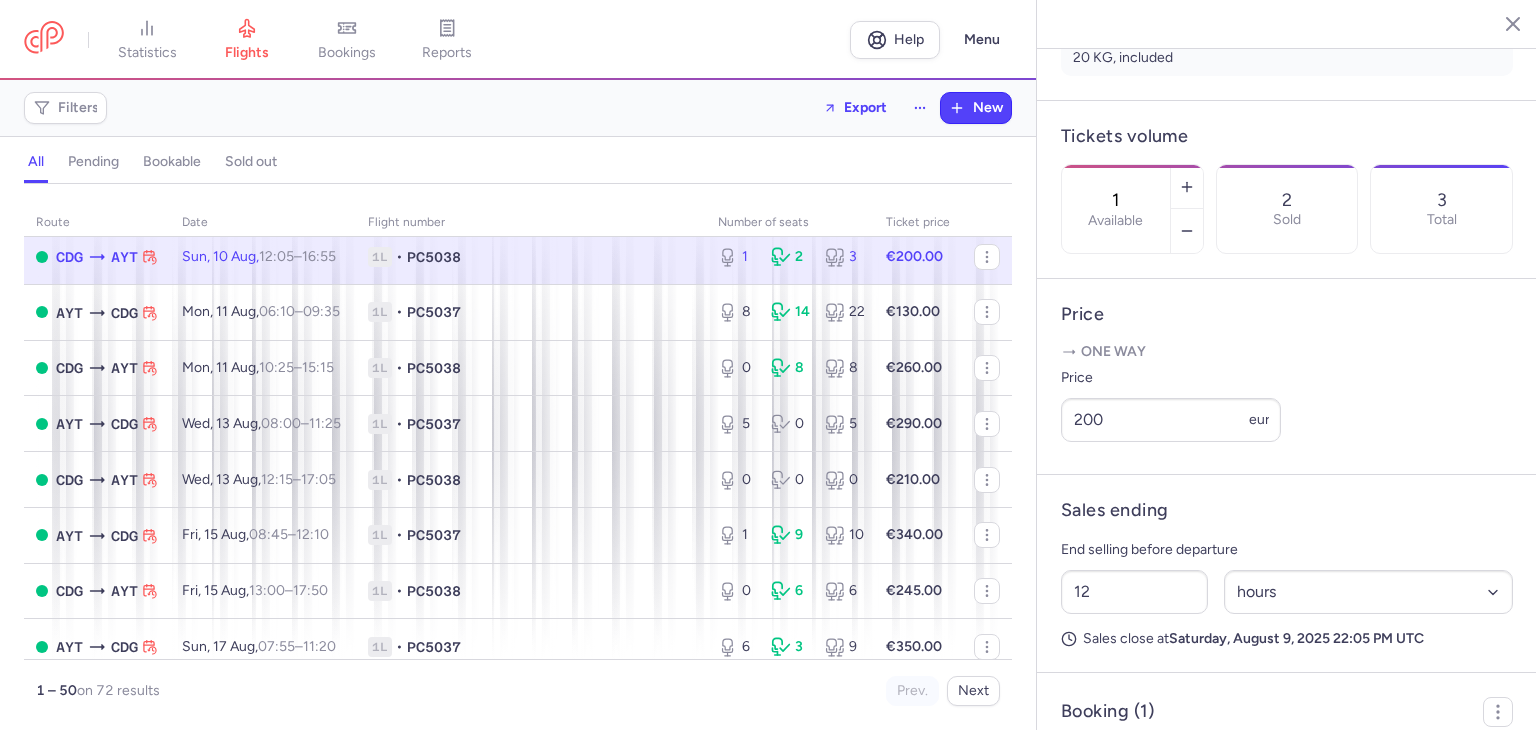 scroll, scrollTop: 333, scrollLeft: 0, axis: vertical 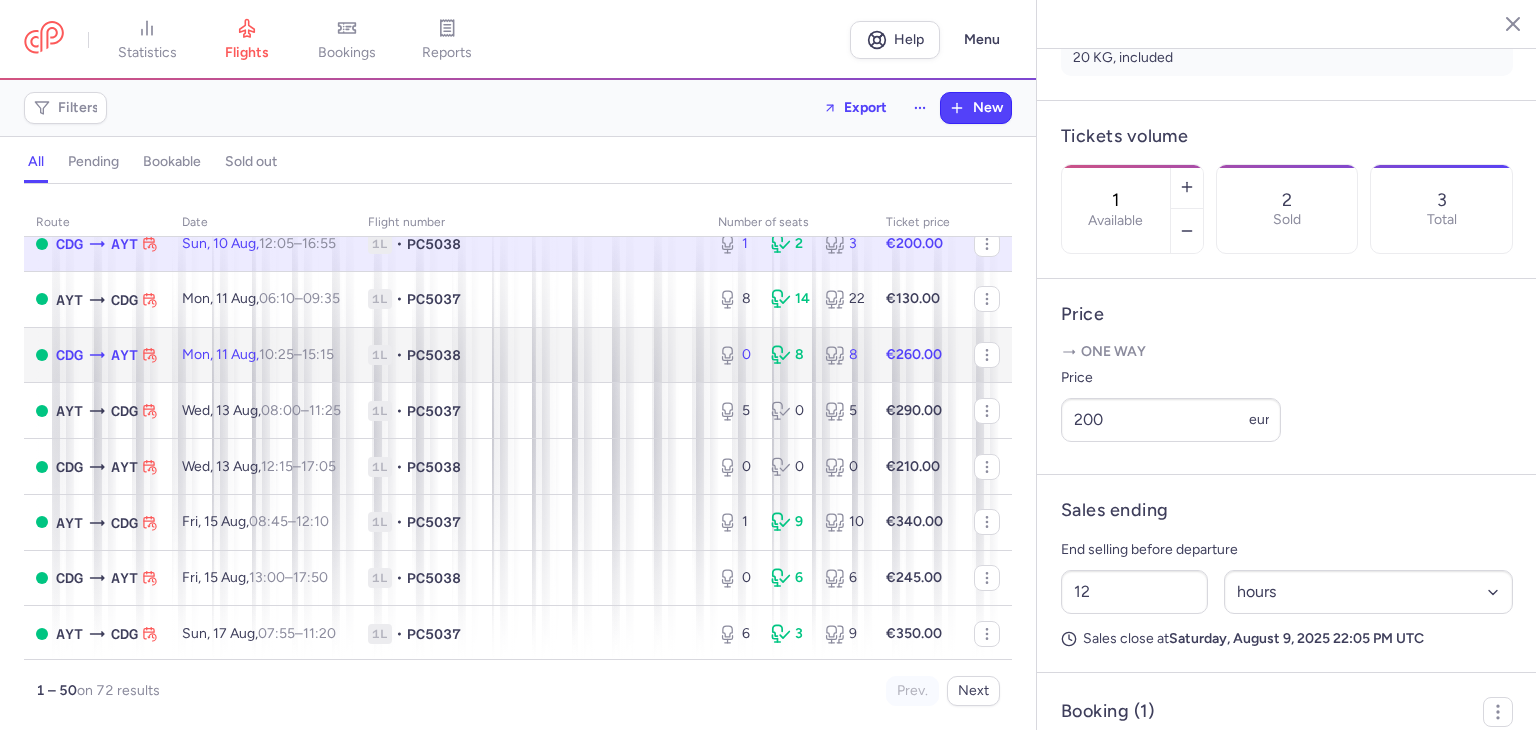 click on "Mon, [DATE] Aug,  10:25  –  15:15  +0" at bounding box center (263, 355) 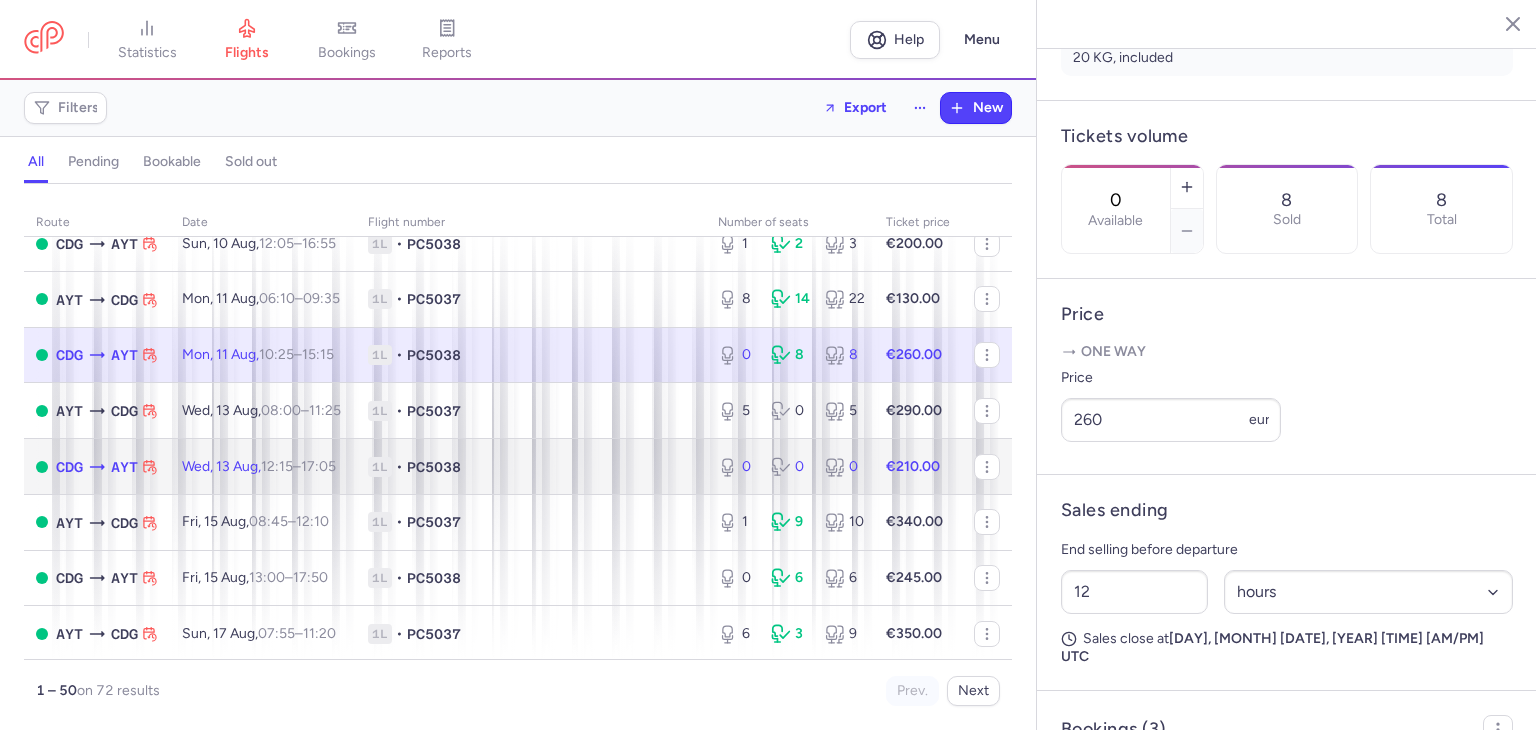 click on "Wed, [DATE] Aug,  12:15  –  17:05  +0" at bounding box center (259, 466) 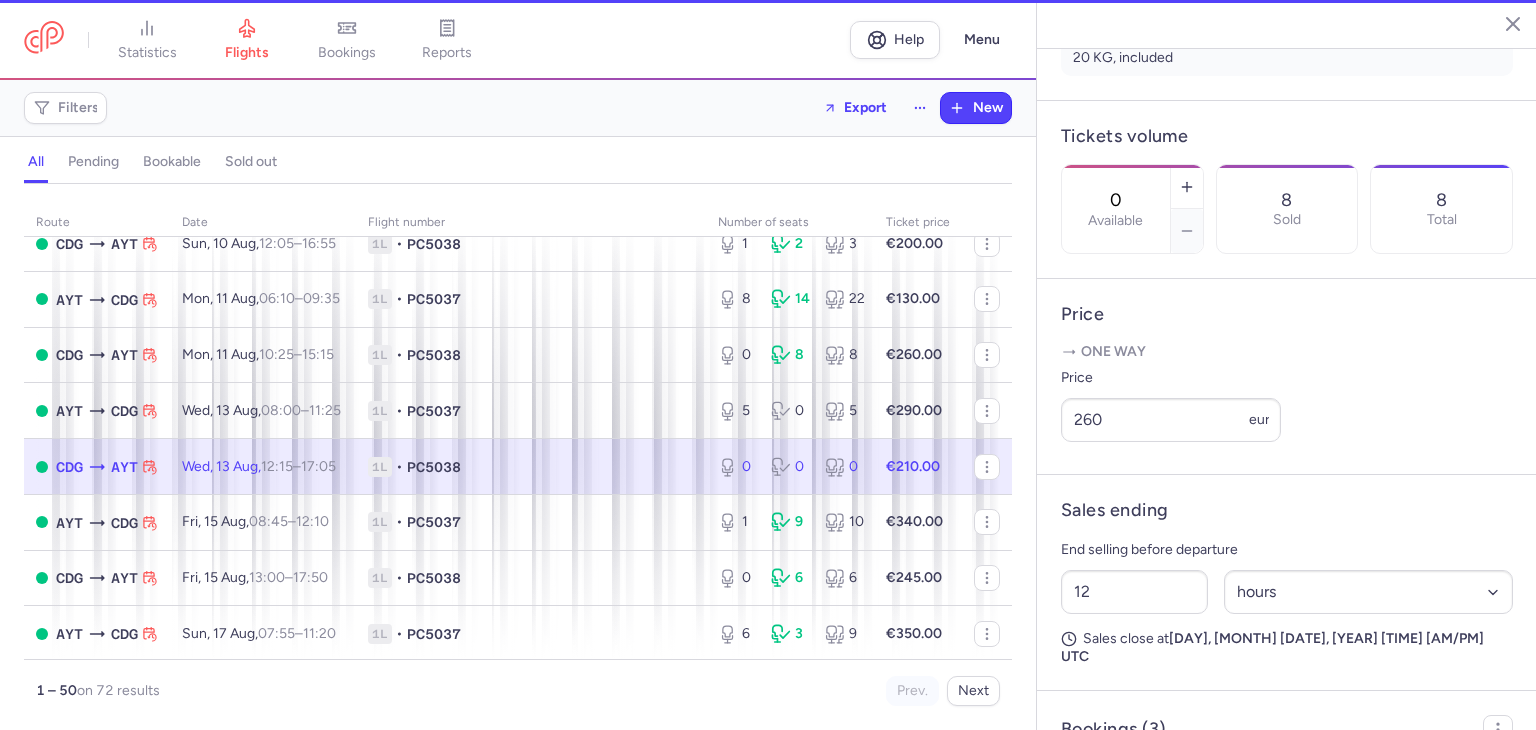 scroll, scrollTop: 517, scrollLeft: 0, axis: vertical 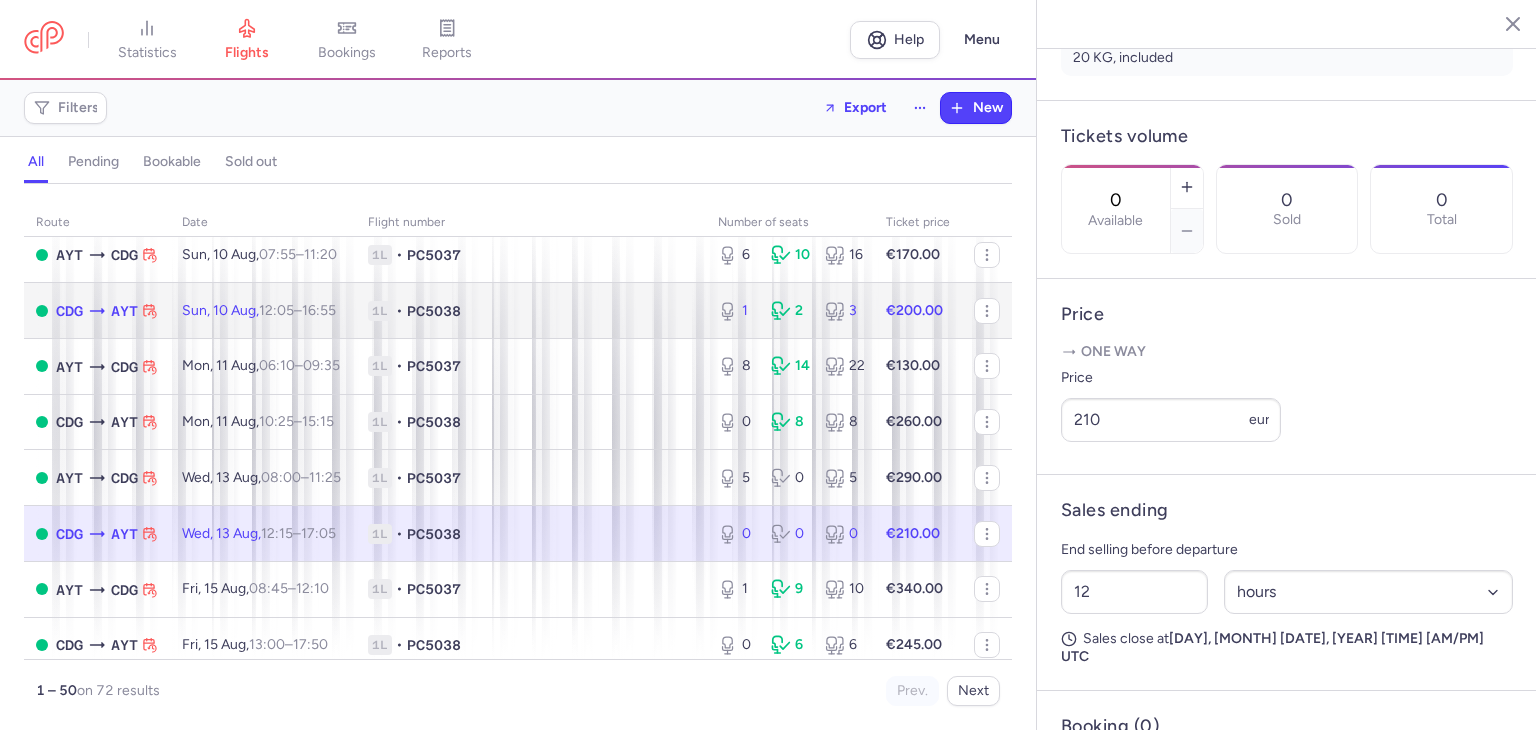 click on "16:55  +0" at bounding box center (319, 310) 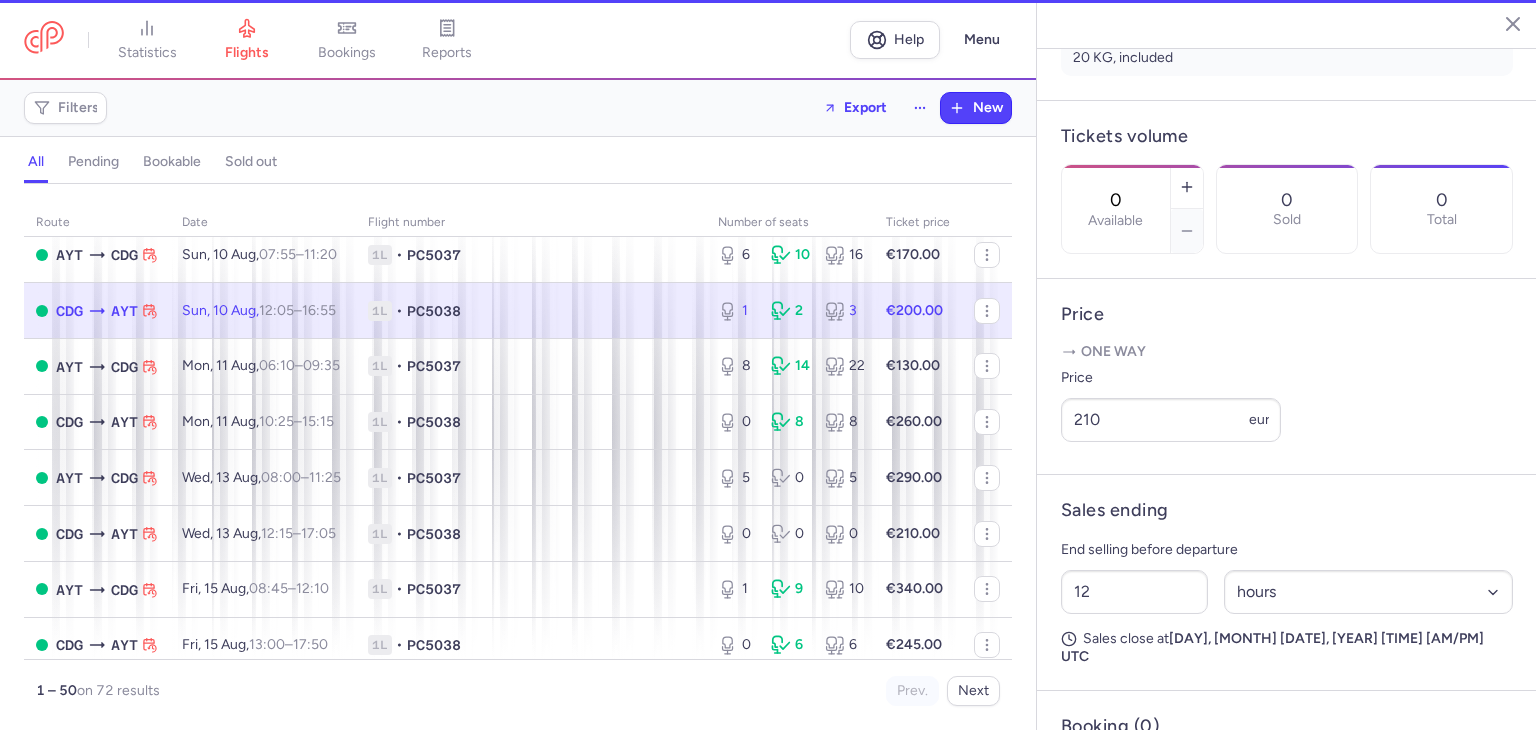 type on "1" 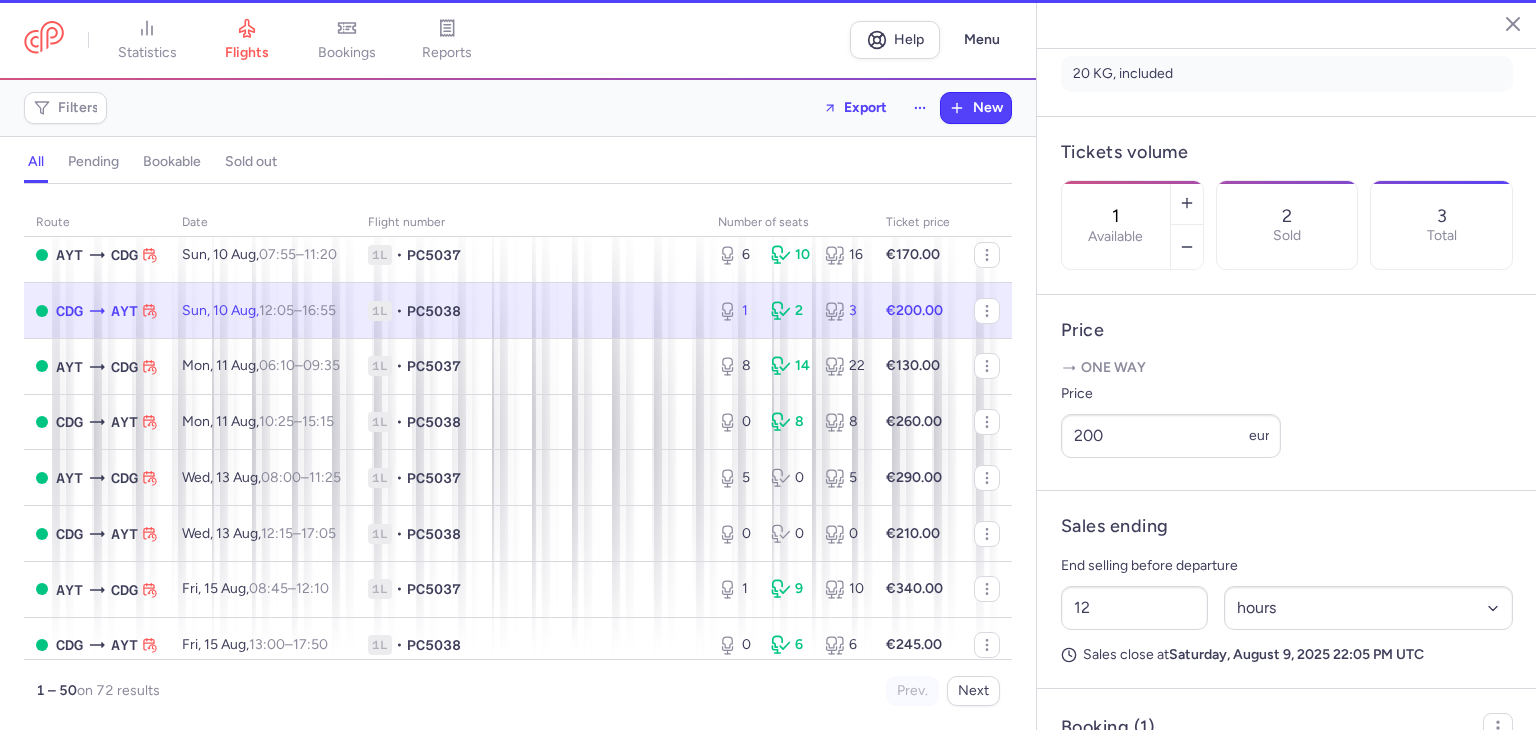 scroll, scrollTop: 533, scrollLeft: 0, axis: vertical 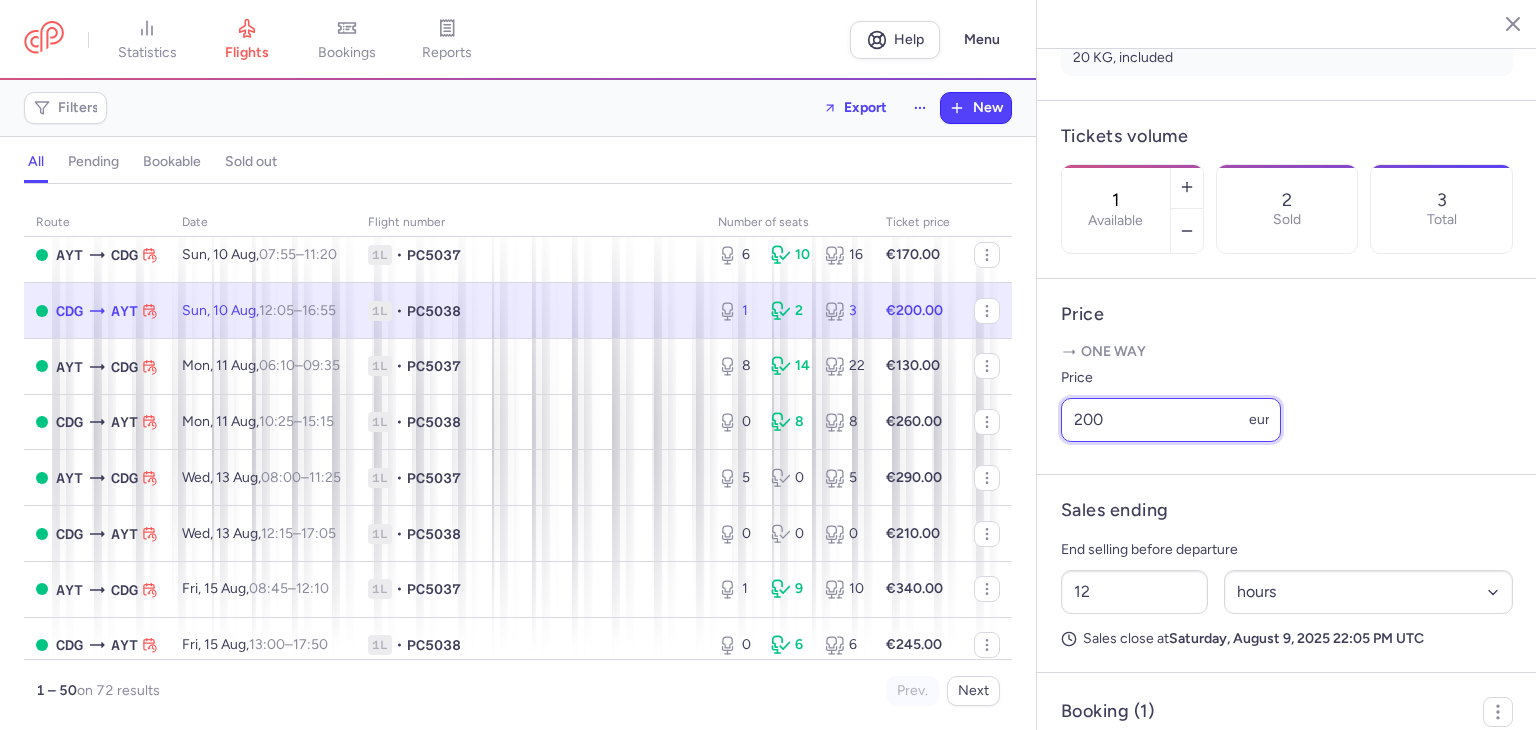 drag, startPoint x: 1137, startPoint y: 485, endPoint x: 1036, endPoint y: 480, distance: 101.12369 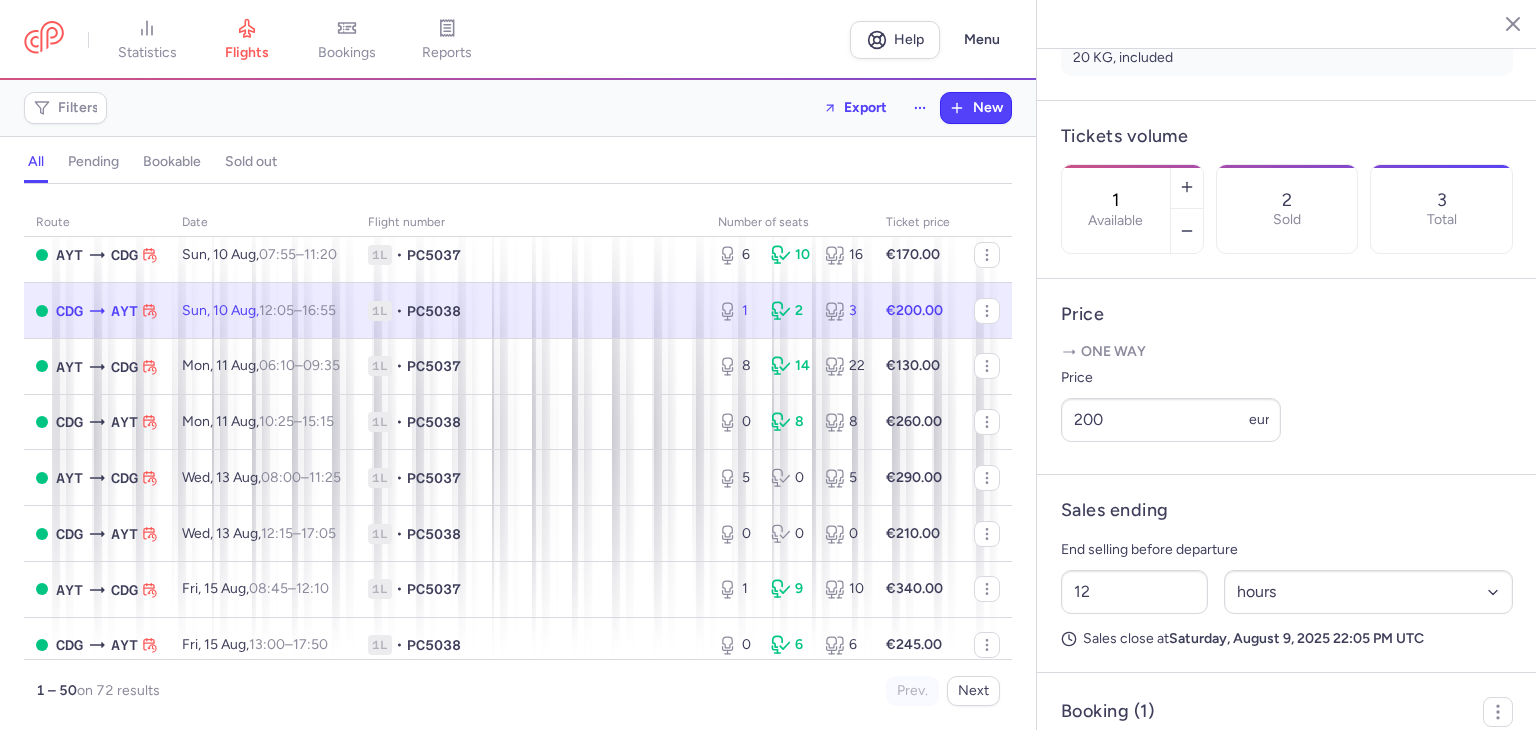 click on "Price  One way  Price  200 eur" at bounding box center (1287, 377) 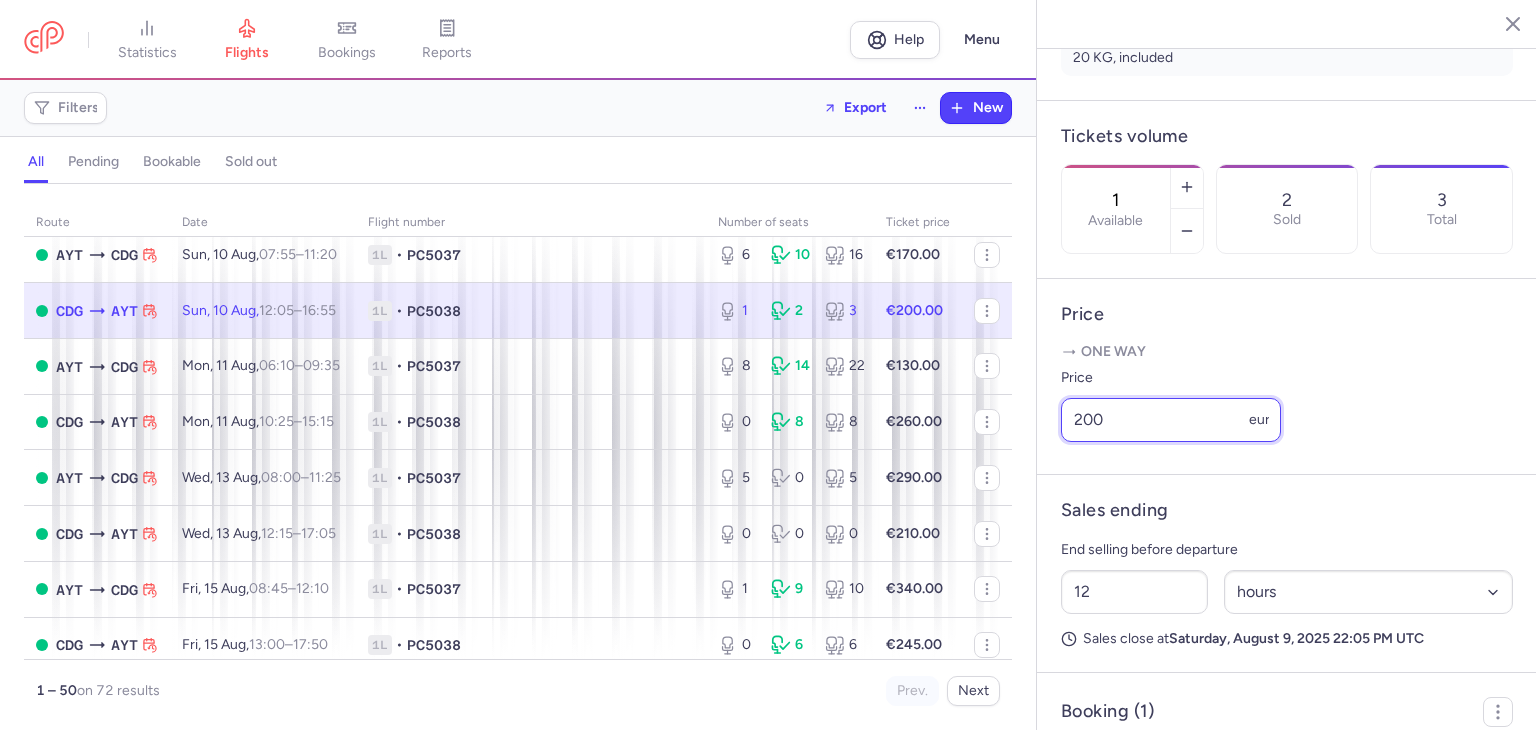 drag, startPoint x: 1160, startPoint y: 476, endPoint x: 1016, endPoint y: 470, distance: 144.12494 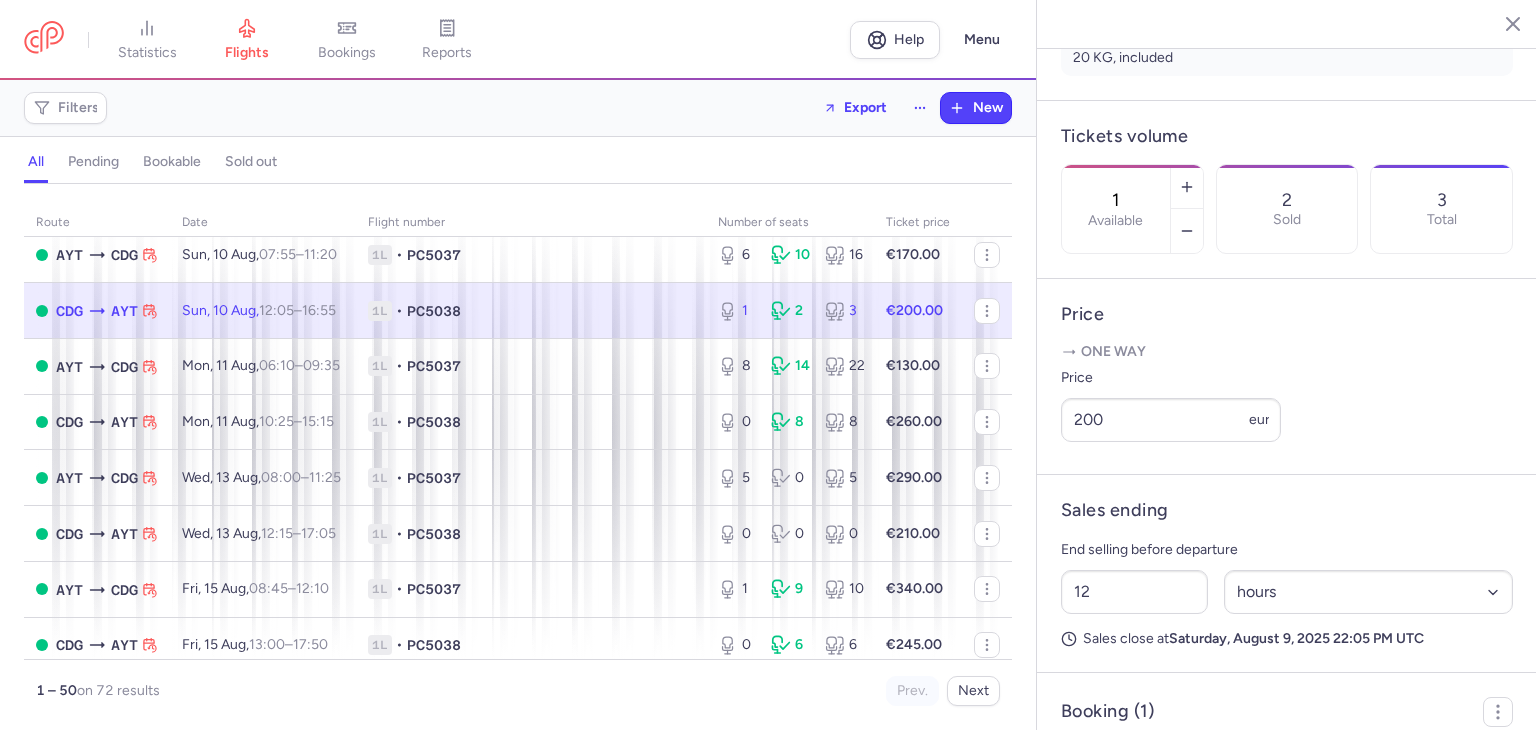 click on "route date Flight number number of seats Ticket price August [DATE]  AYT  CDG Wed, [DATE] Aug,  08:00  –  11:25  +0 1L • PC5037 5 7 12 €130.00  CDG  AYT Wed, [DATE] Aug,  12:15  –  17:05  +0 1L • PC5038 0 9 9 €387.00  AYT  CDG Fri, [DATE] Aug,  08:45  –  12:10  +0 1L • PC5037 8 12 20 €135.00  CDG  AYT Fri, [DATE] Aug,  13:00  –  17:50  +0 1L • PC5038 2 6 8 €300.00  AYT  CDG Sun, [DATE] Aug,  07:55  –  11:20  +0 1L • PC5037 6 10 16 €170.00  CDG  AYT Sun, [DATE] Aug,  12:05  –  16:55  +0 1L • PC5038 1 2 3 €200.00  AYT  CDG Mon, [DATE] Aug,  06:10  –  09:35  +0 1L • PC5037 8 14 22 €130.00  CDG  AYT Mon, [DATE] Aug,  10:25  –  15:15  +0 1L • PC5038 0 8 8 €260.00  AYT  CDG Wed, [DATE] Aug,  08:00  –  11:25  +0 1L • PC5037 5 0 5 €290.00  CDG  AYT Wed, [DATE] Aug,  12:15  –  17:05  +0 1L • PC5038 0 0 0 €210.00  AYT  CDG Fri, [DATE] Aug,  08:45  –  12:10  +0 1L • PC5037 1 9 10 €340.00  CDG  AYT Fri, [DATE] Aug,  13:00  –  17:50  +0 1L • PC5038 0 6 6 €245.00  AYT  CDG Sun, [DATE] Aug,  07:55  –  11:20  6" at bounding box center (518, 463) 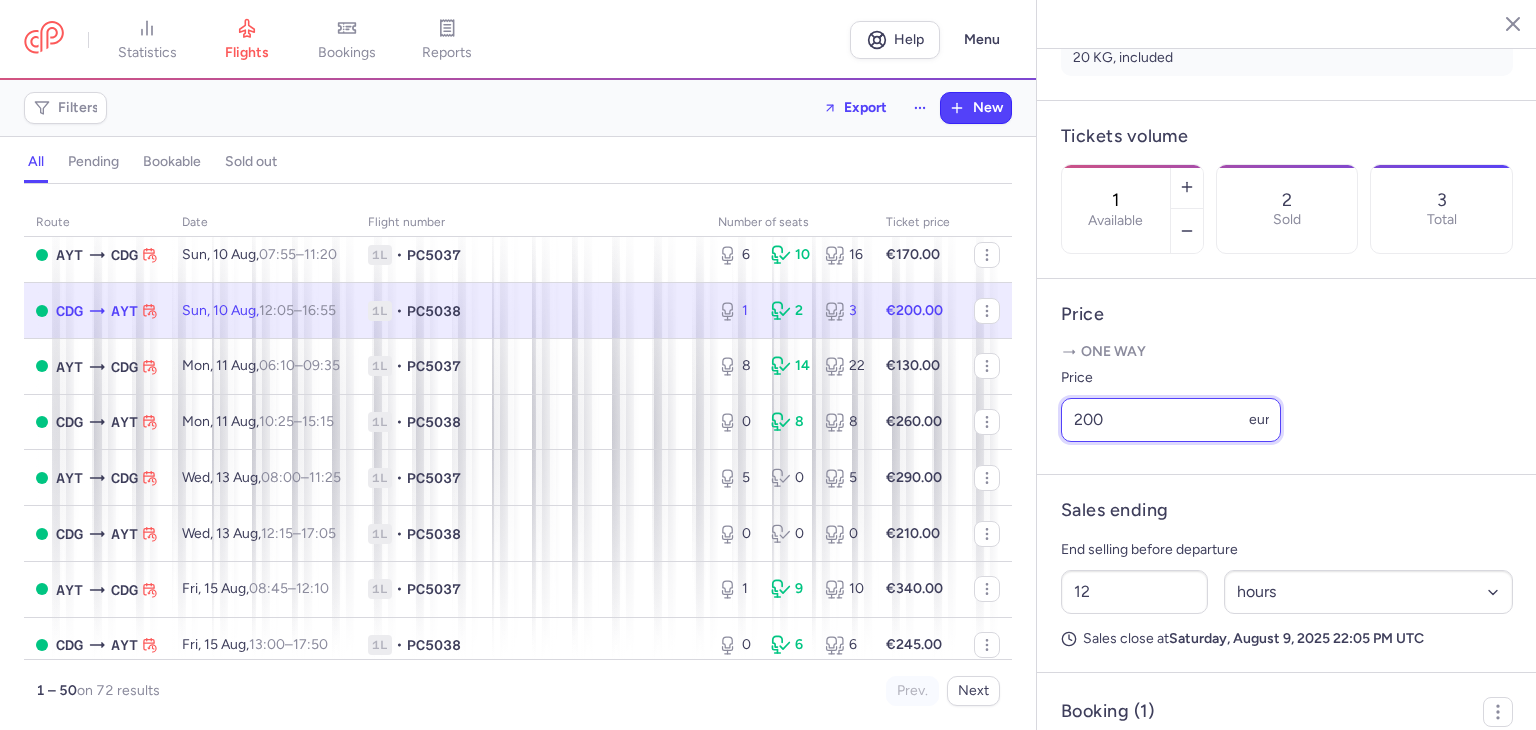 click on "200" at bounding box center [1171, 420] 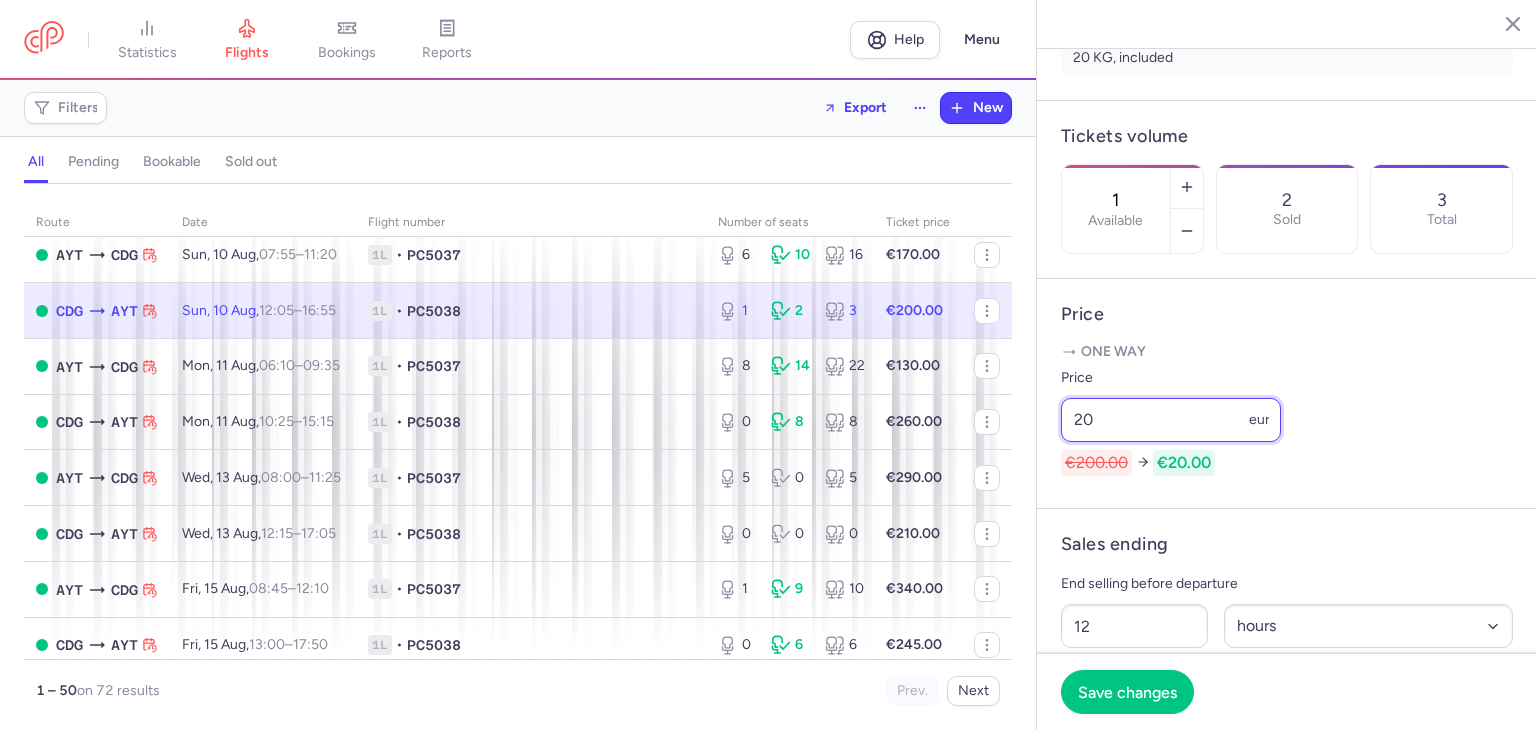 type on "2" 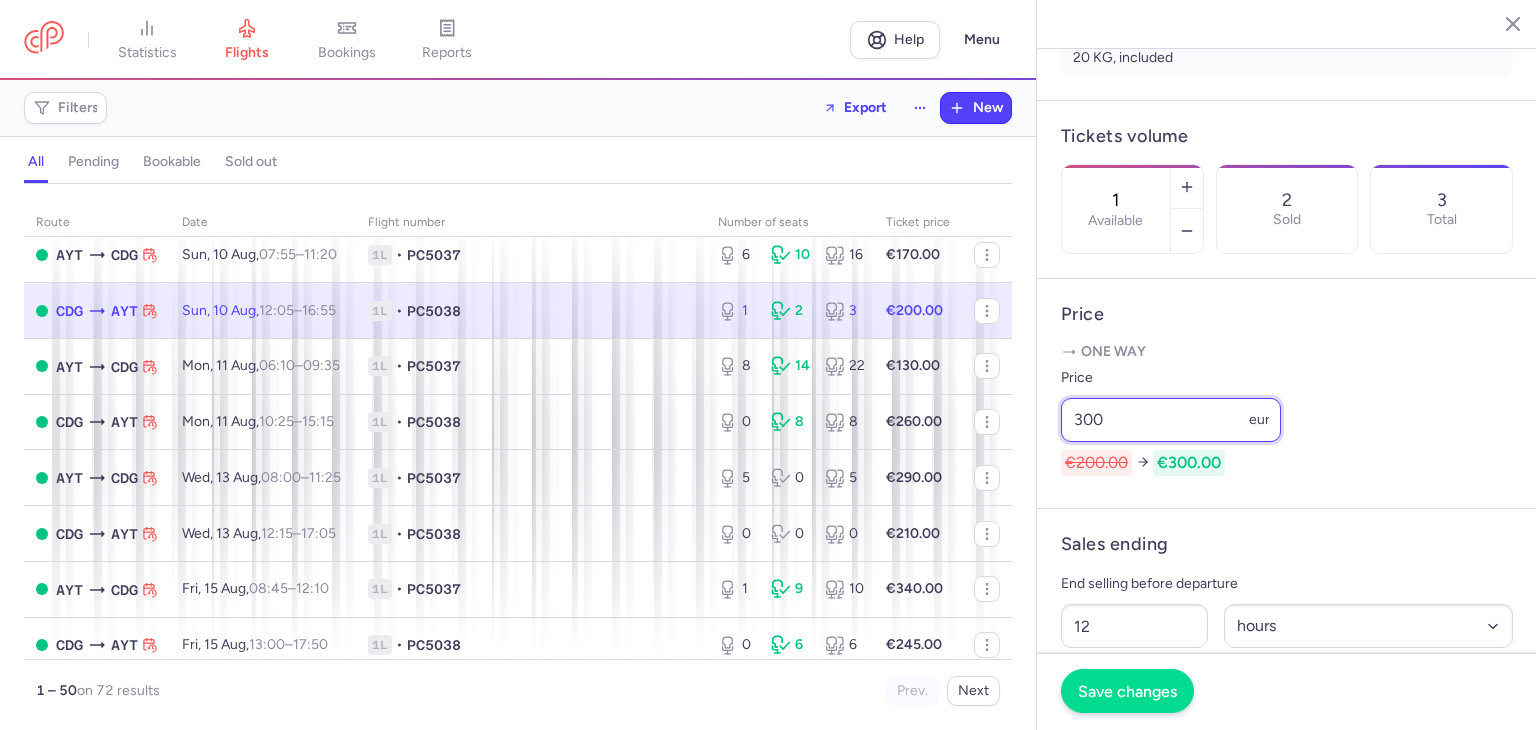 type on "300" 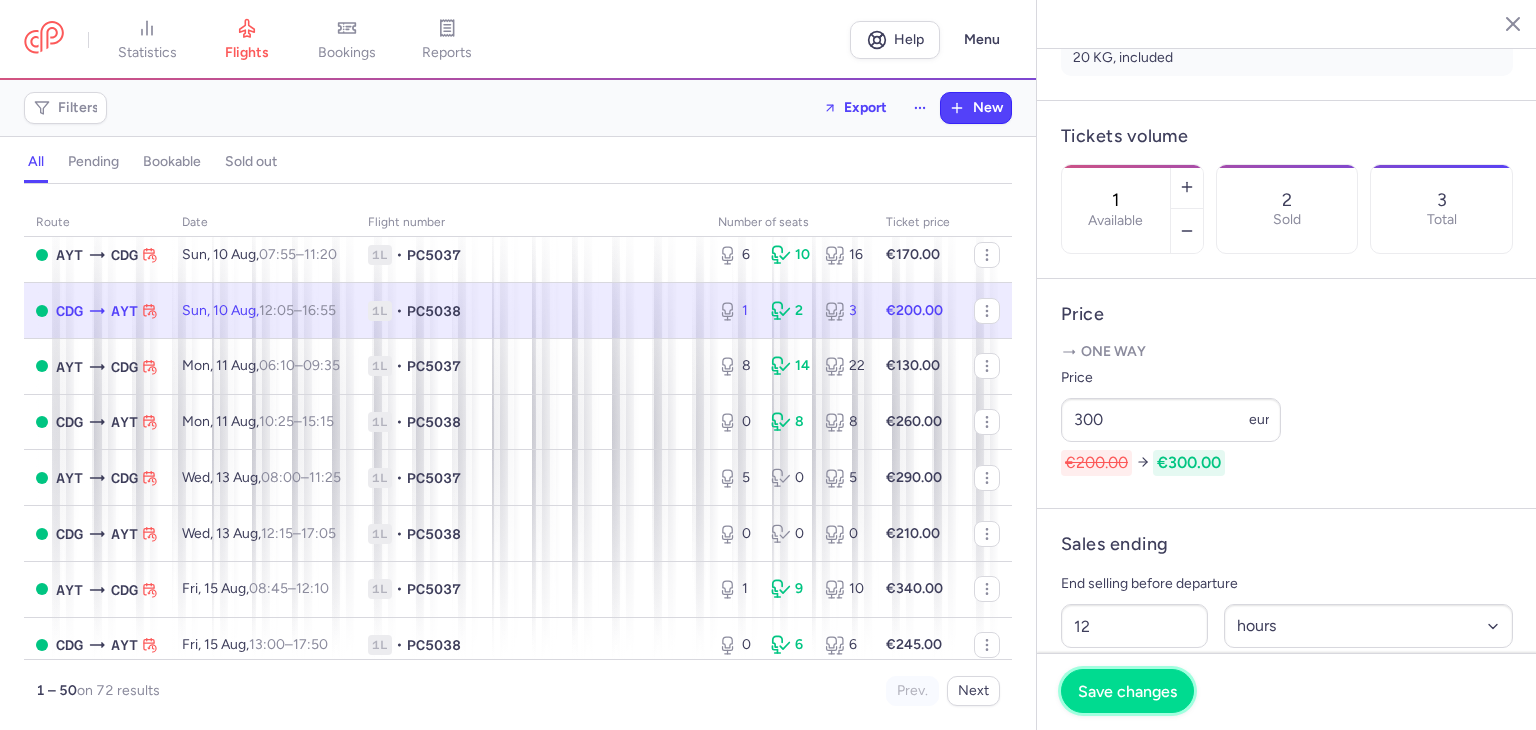 click on "Save changes" at bounding box center (1127, 691) 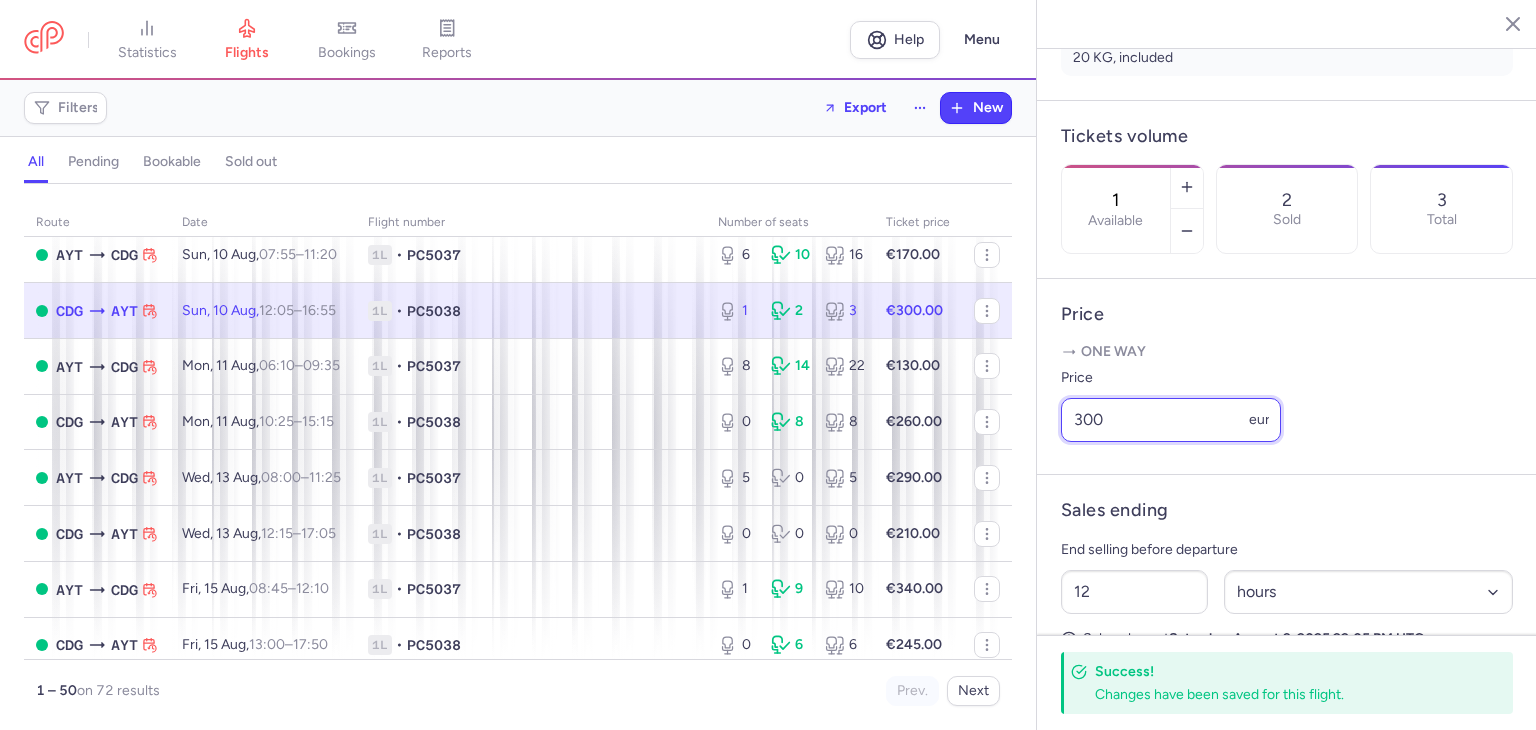 click on "300" at bounding box center (1171, 420) 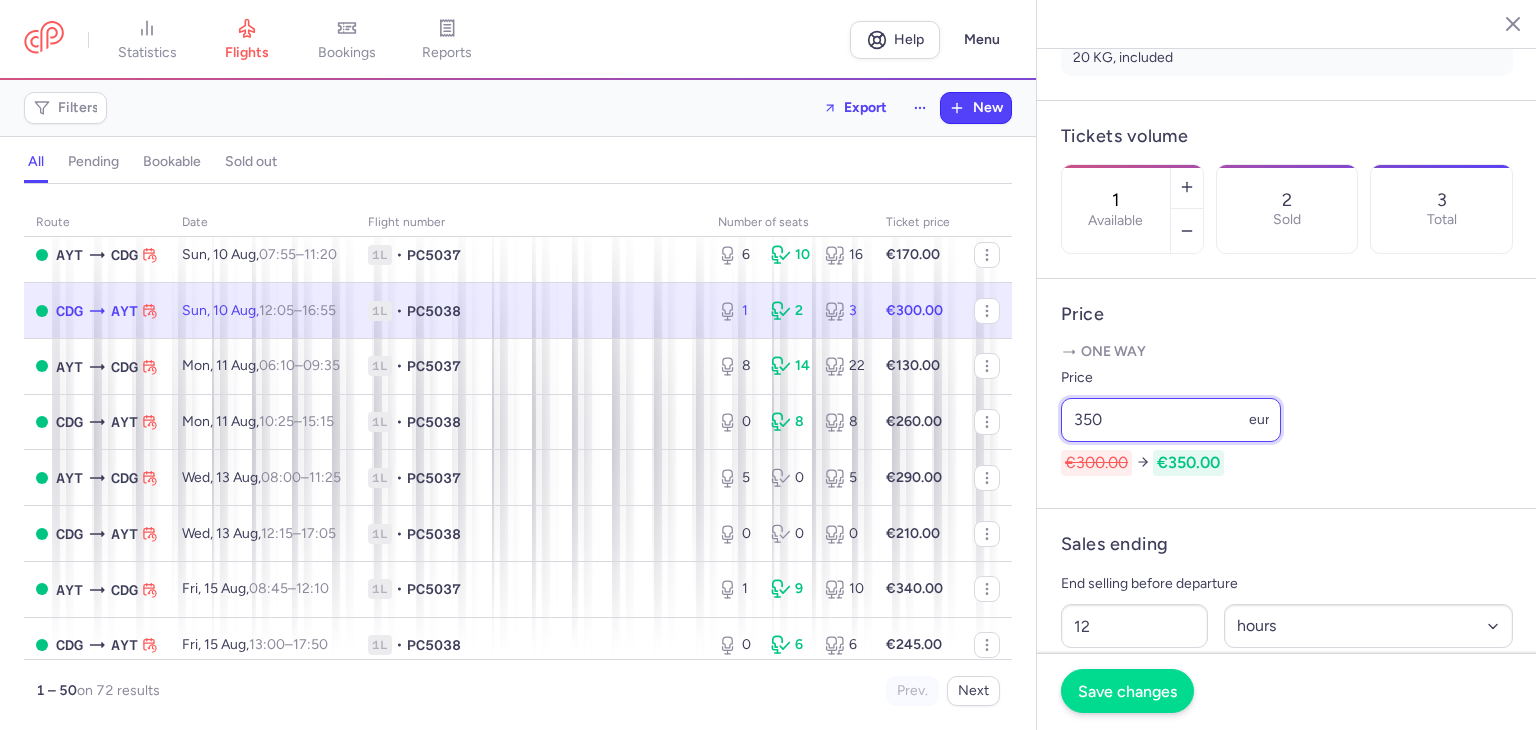 type on "350" 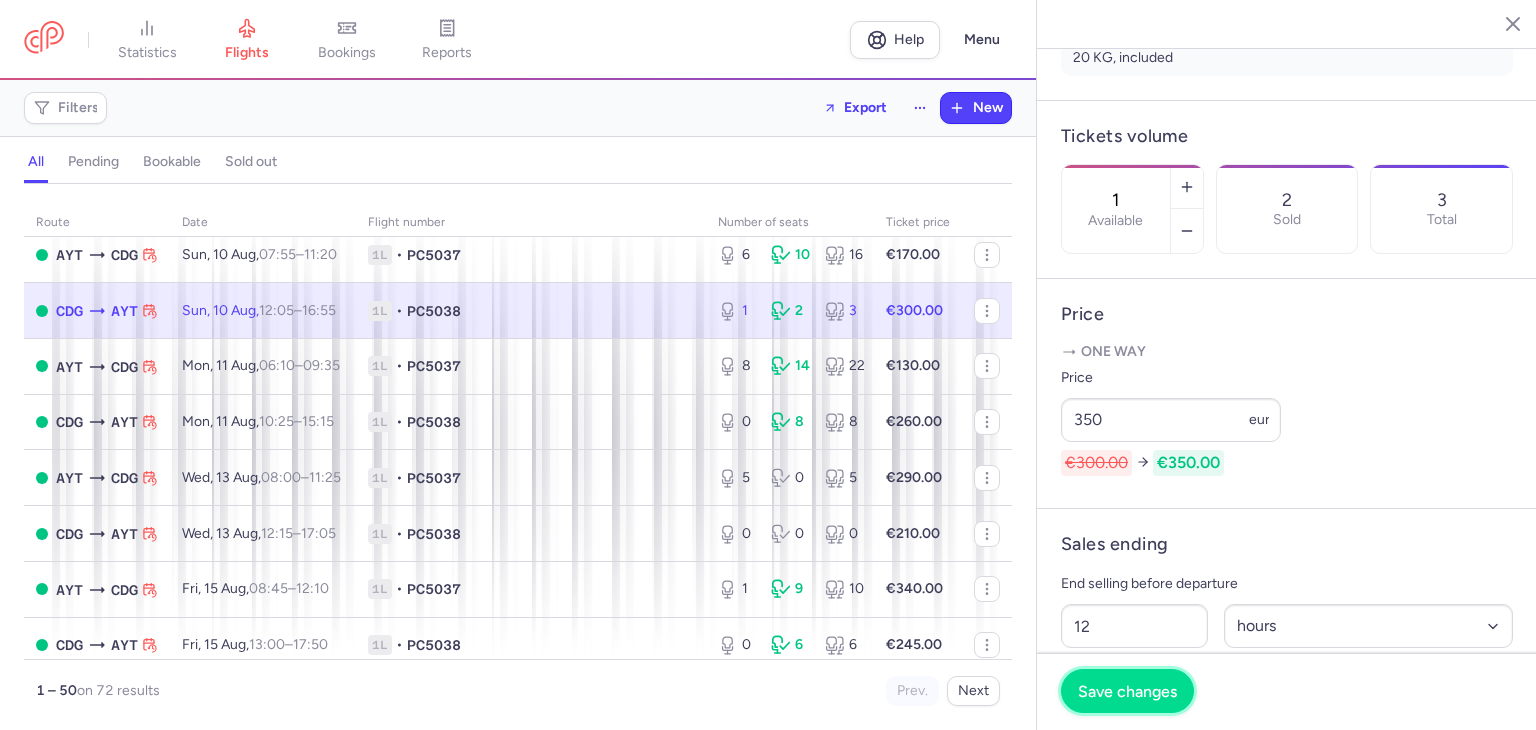 click on "Save changes" at bounding box center (1127, 691) 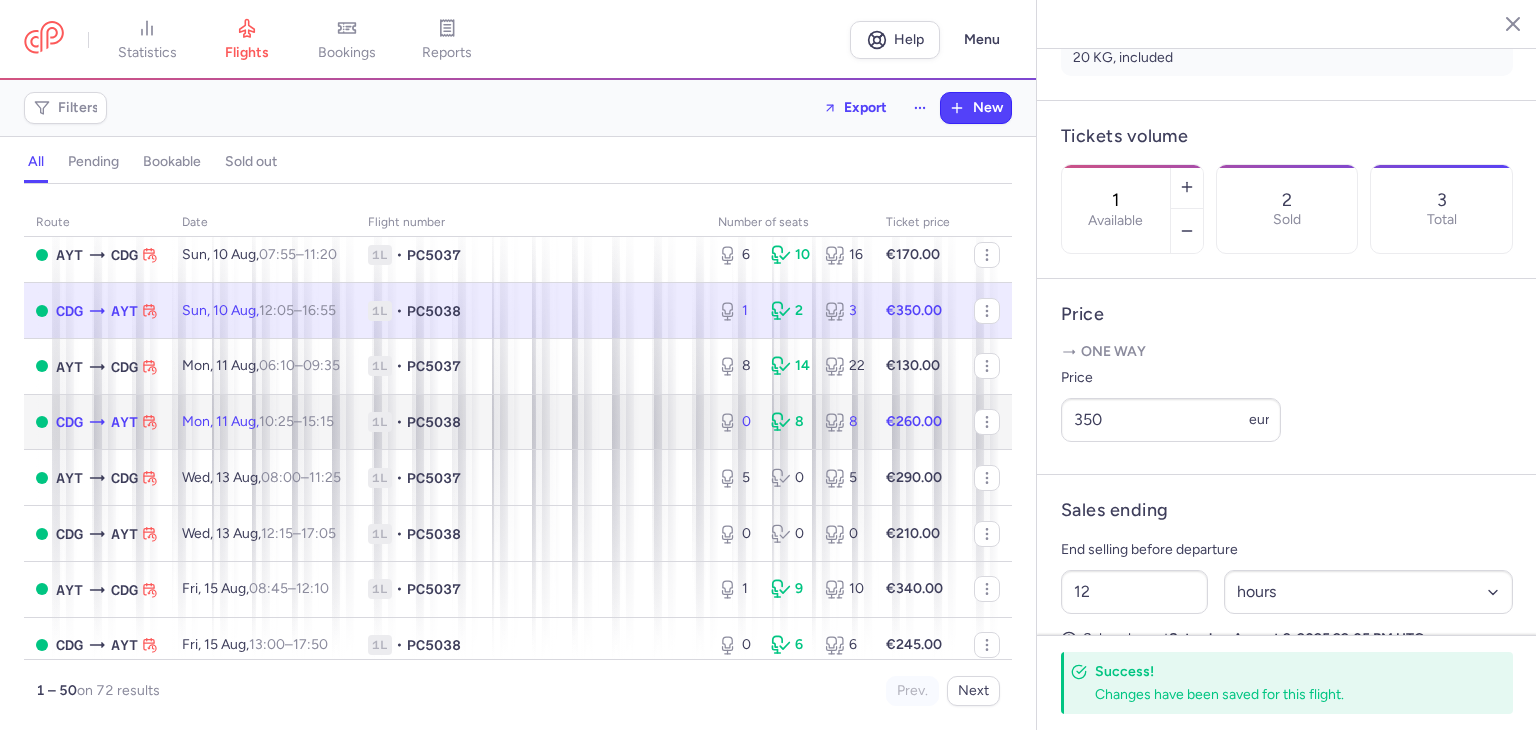 click on "Mon, [DATE] Aug,  10:25  –  15:15  +0" at bounding box center (263, 422) 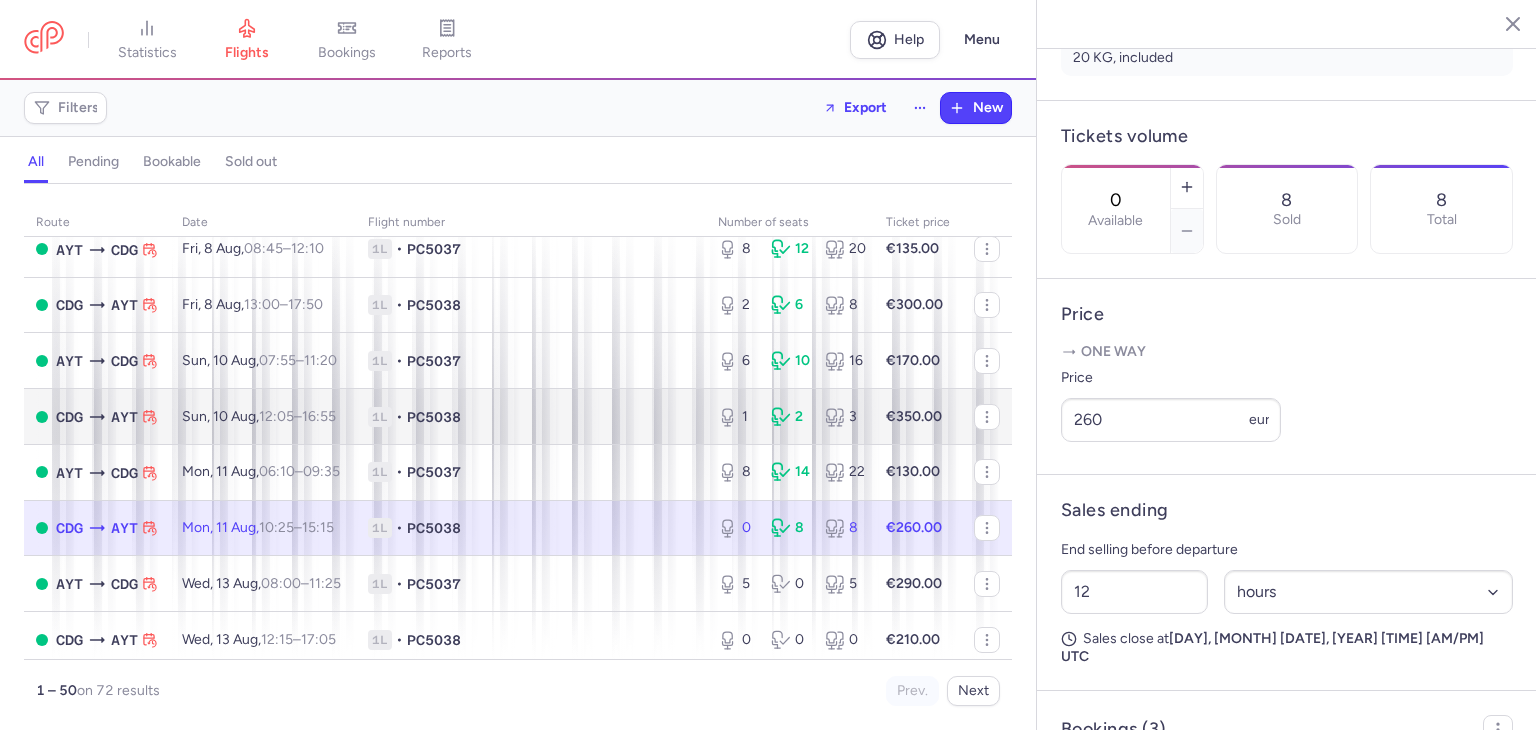 scroll, scrollTop: 0, scrollLeft: 0, axis: both 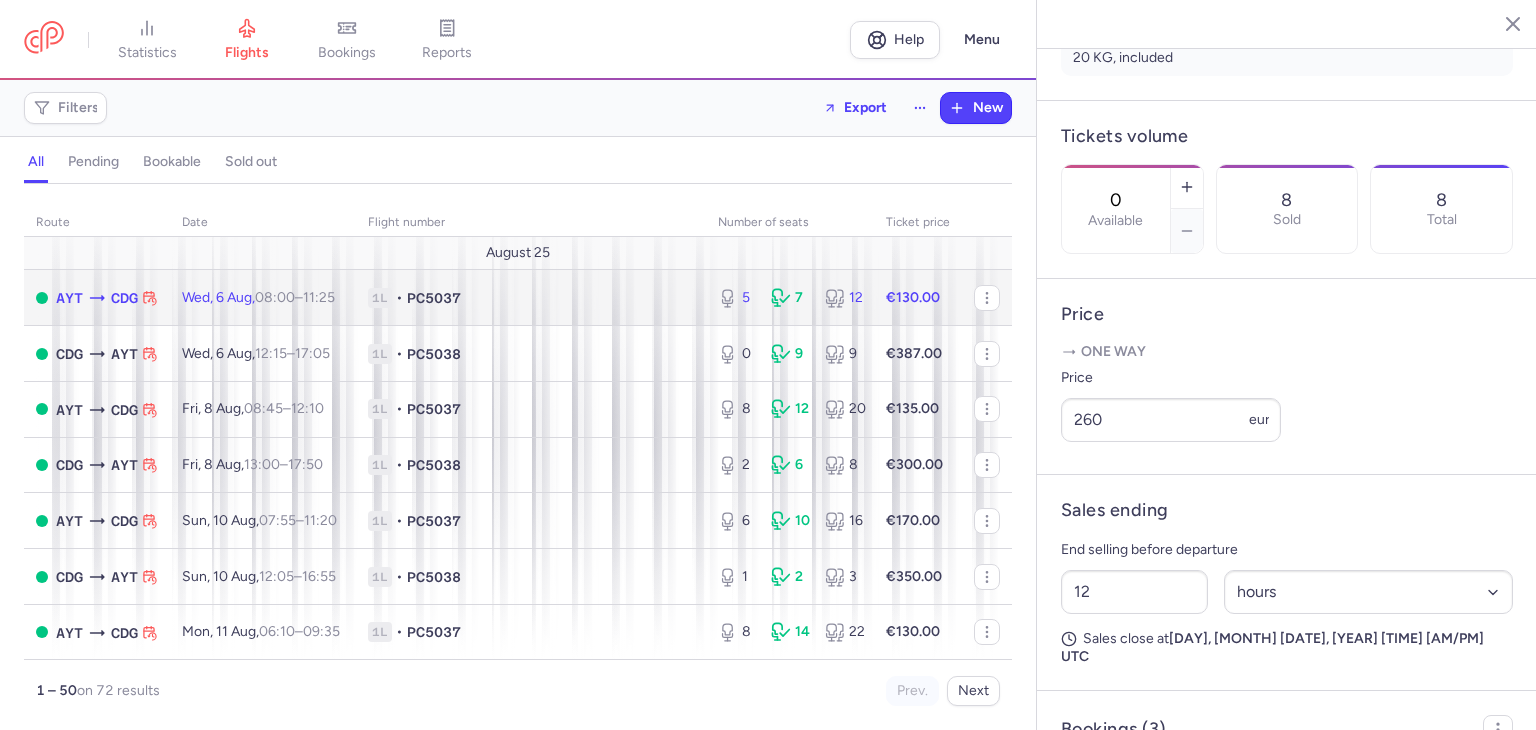 click on "Wed, [DATE] Aug,  08:00  –  11:25  +0" at bounding box center [258, 297] 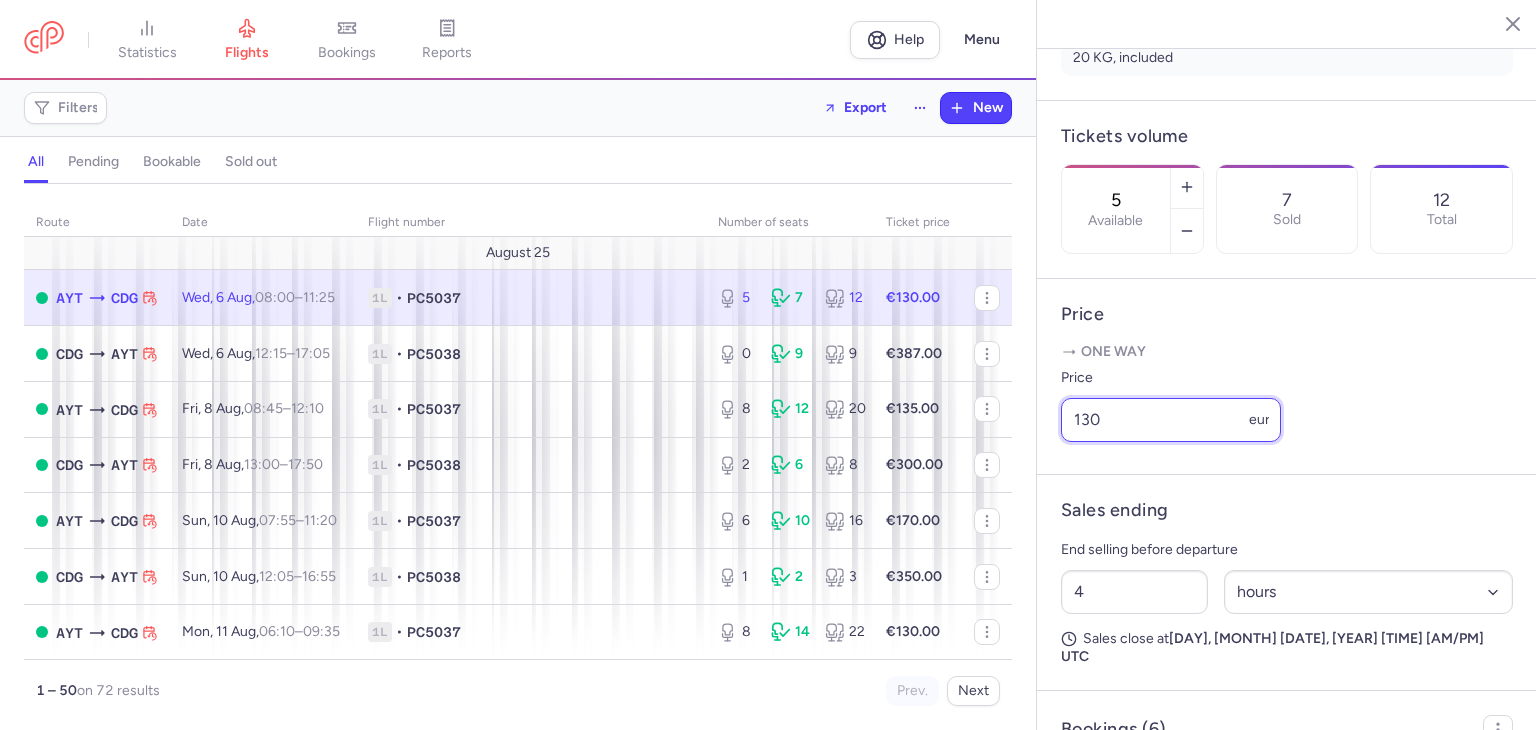 drag, startPoint x: 1184, startPoint y: 469, endPoint x: 1065, endPoint y: 472, distance: 119.03781 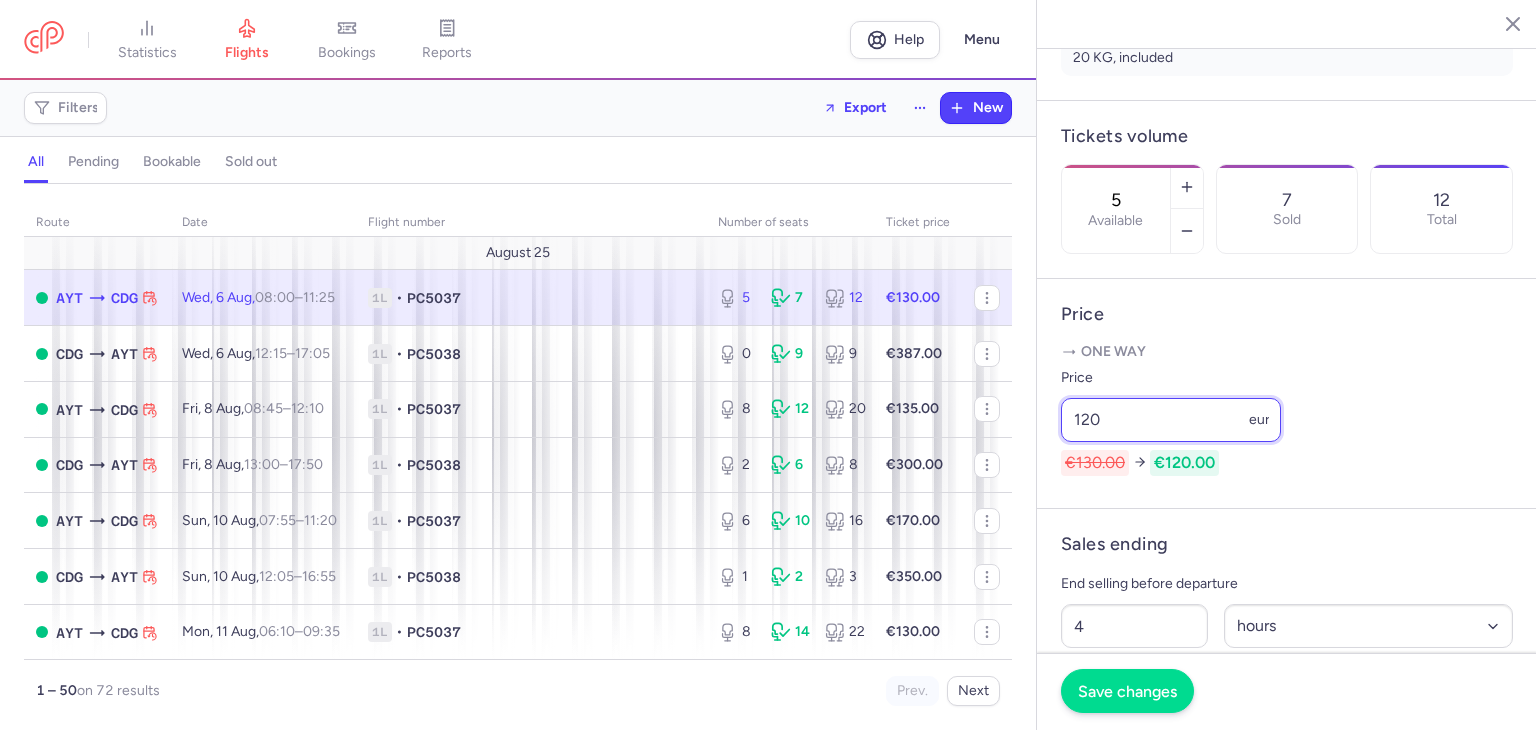 type on "120" 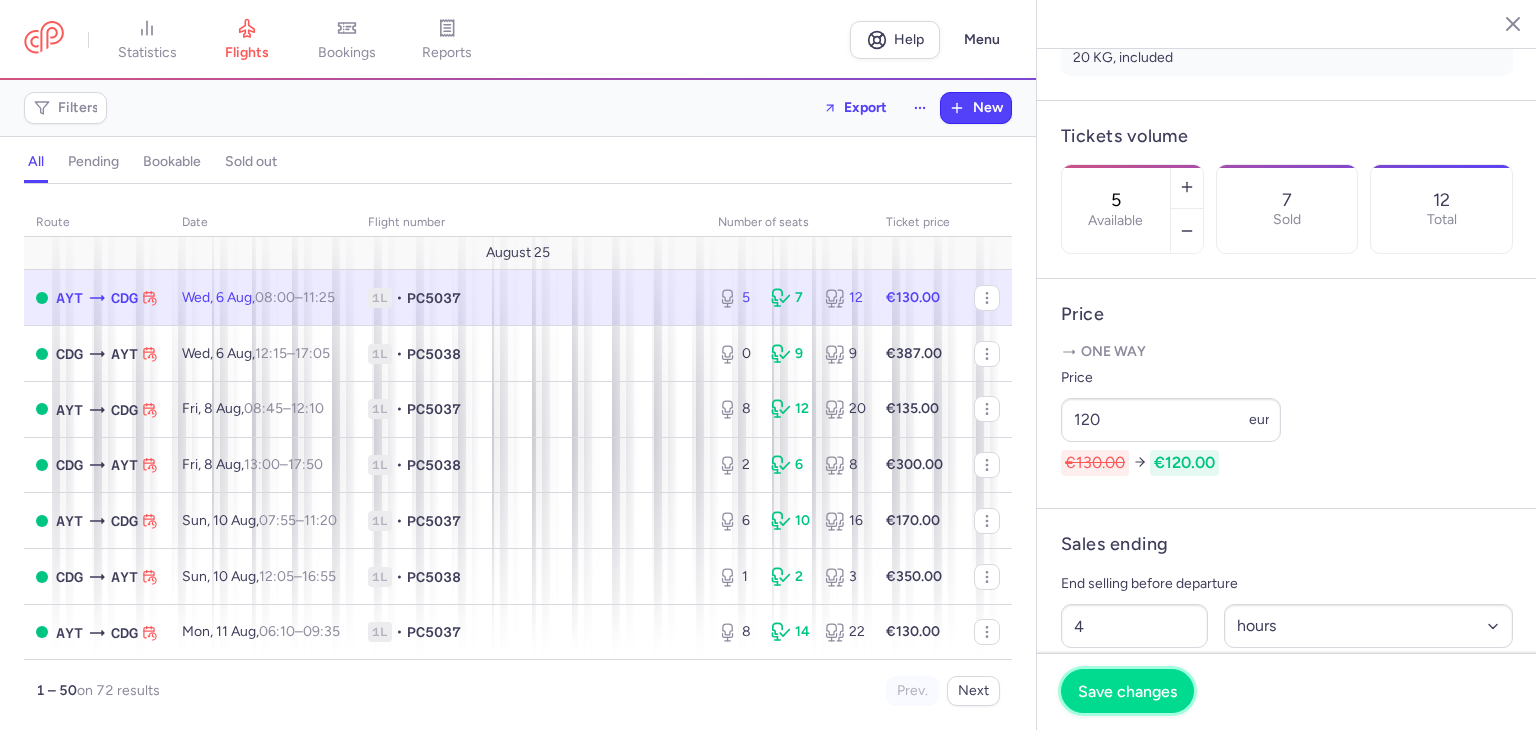 click on "Save changes" at bounding box center (1127, 691) 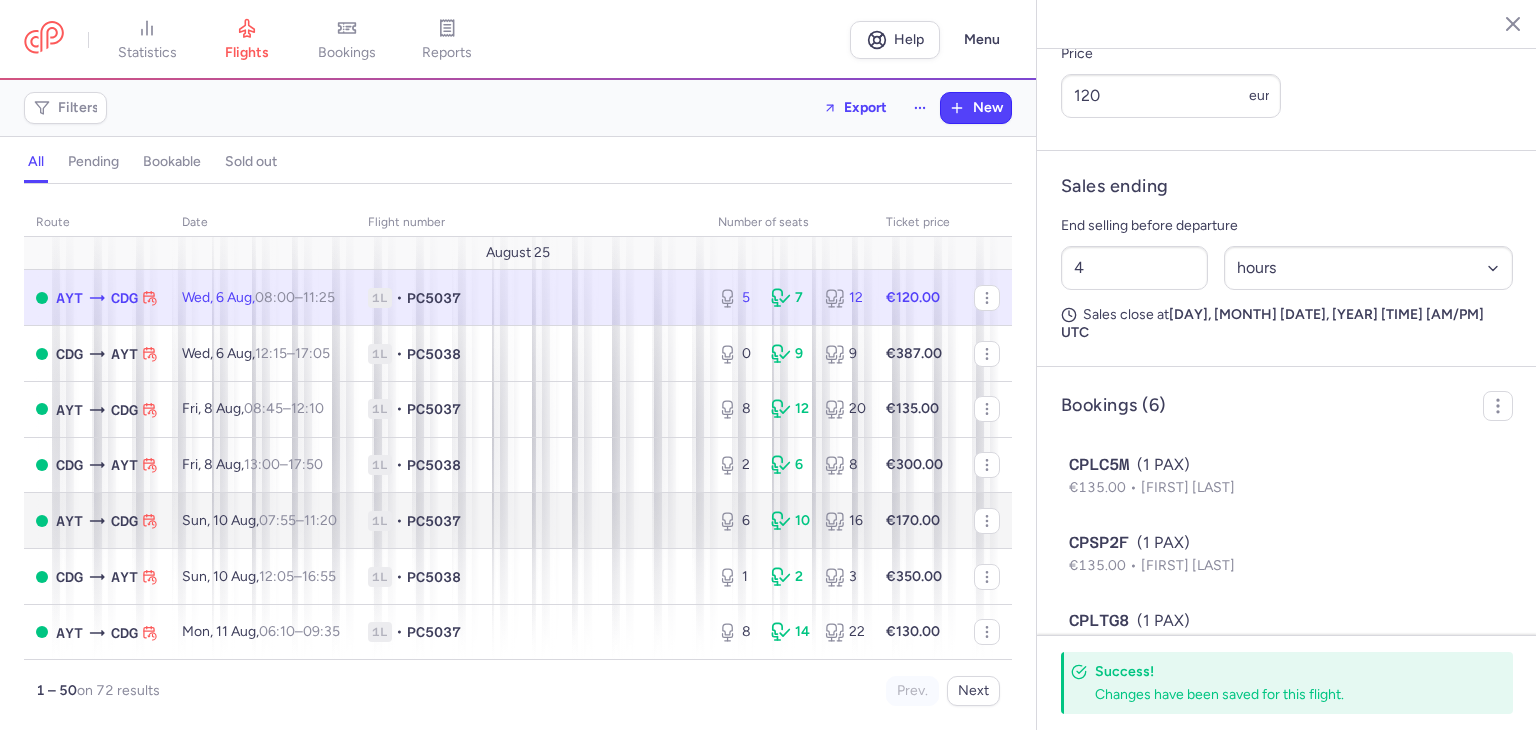 scroll, scrollTop: 852, scrollLeft: 0, axis: vertical 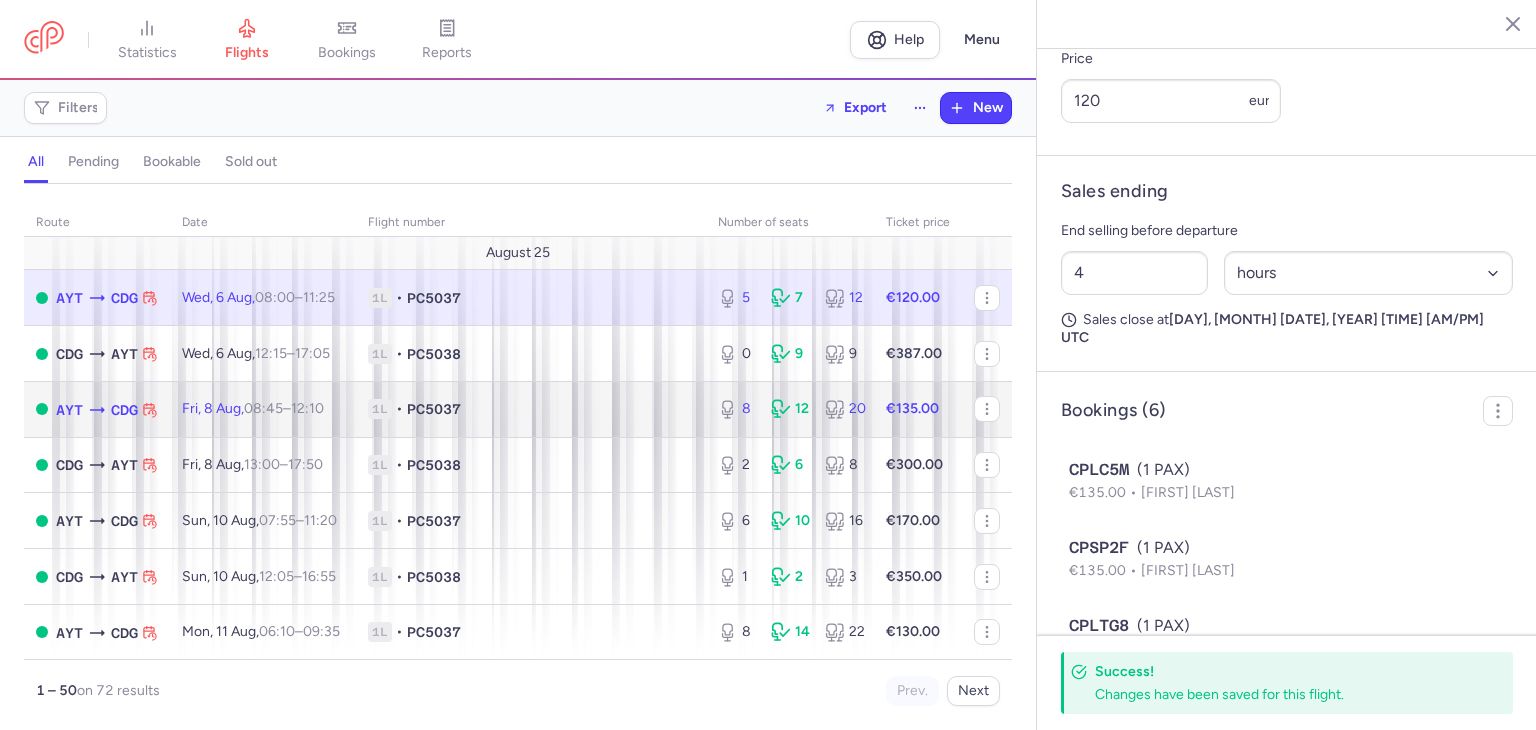 click on "PC5037" at bounding box center [434, 409] 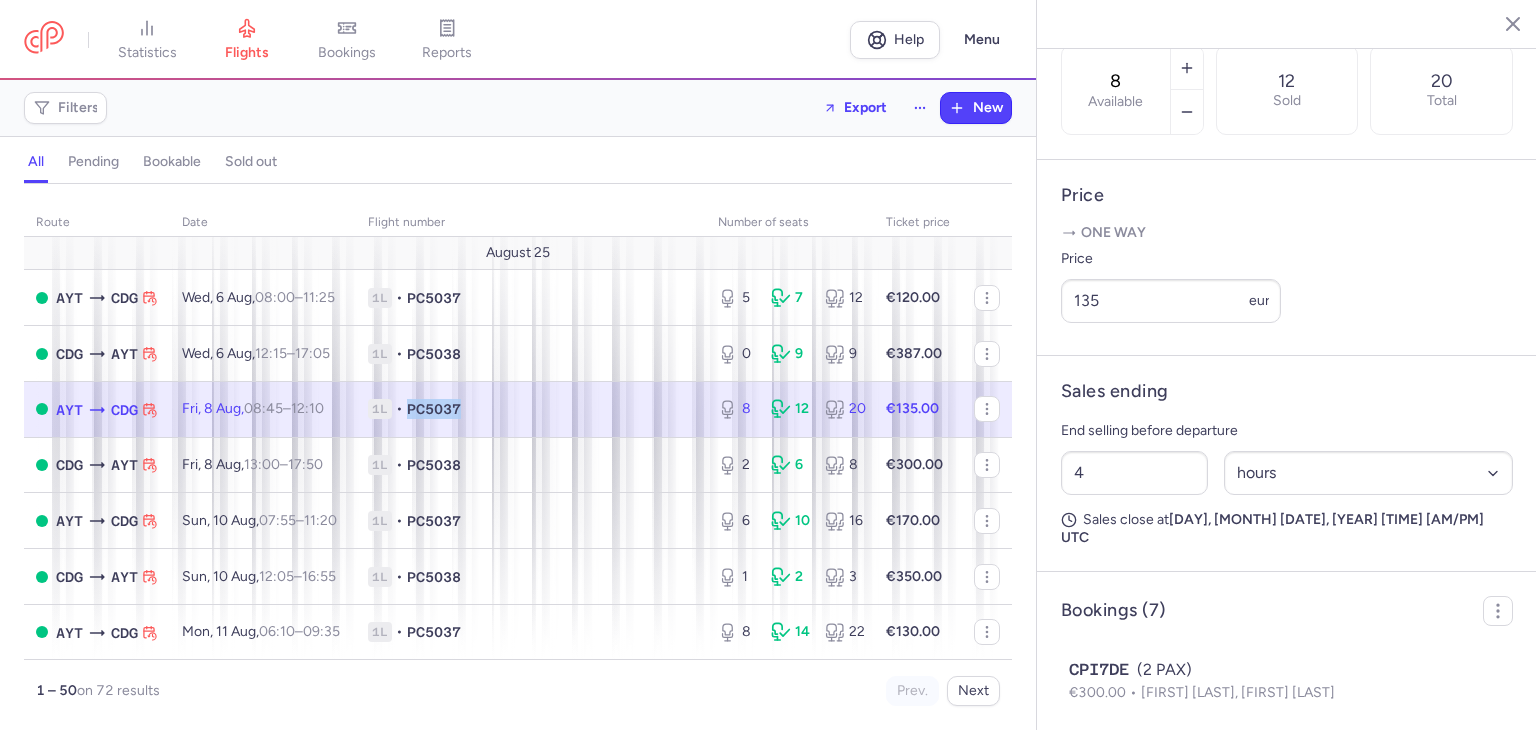 scroll, scrollTop: 585, scrollLeft: 0, axis: vertical 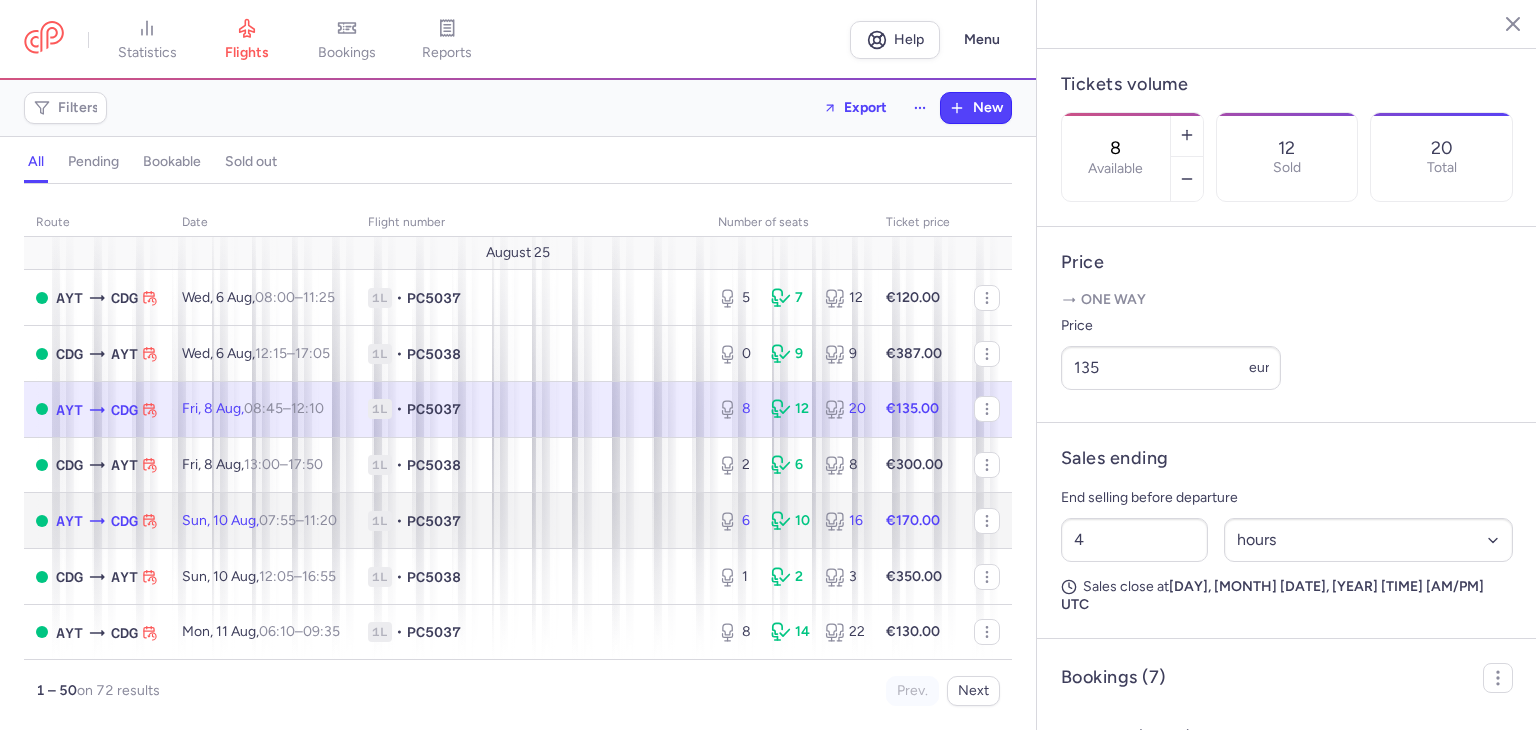 click on "PC5037" at bounding box center [434, 521] 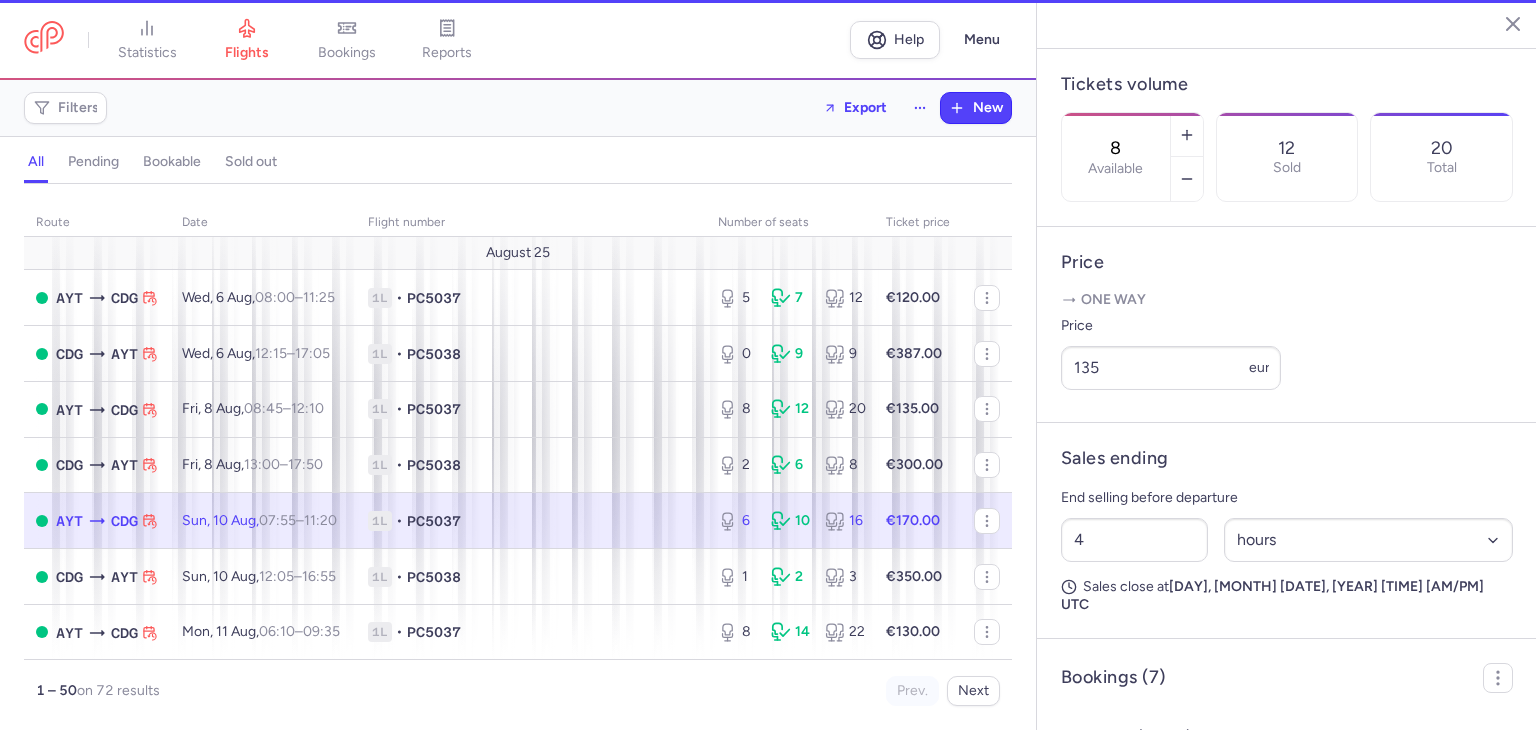 type on "6" 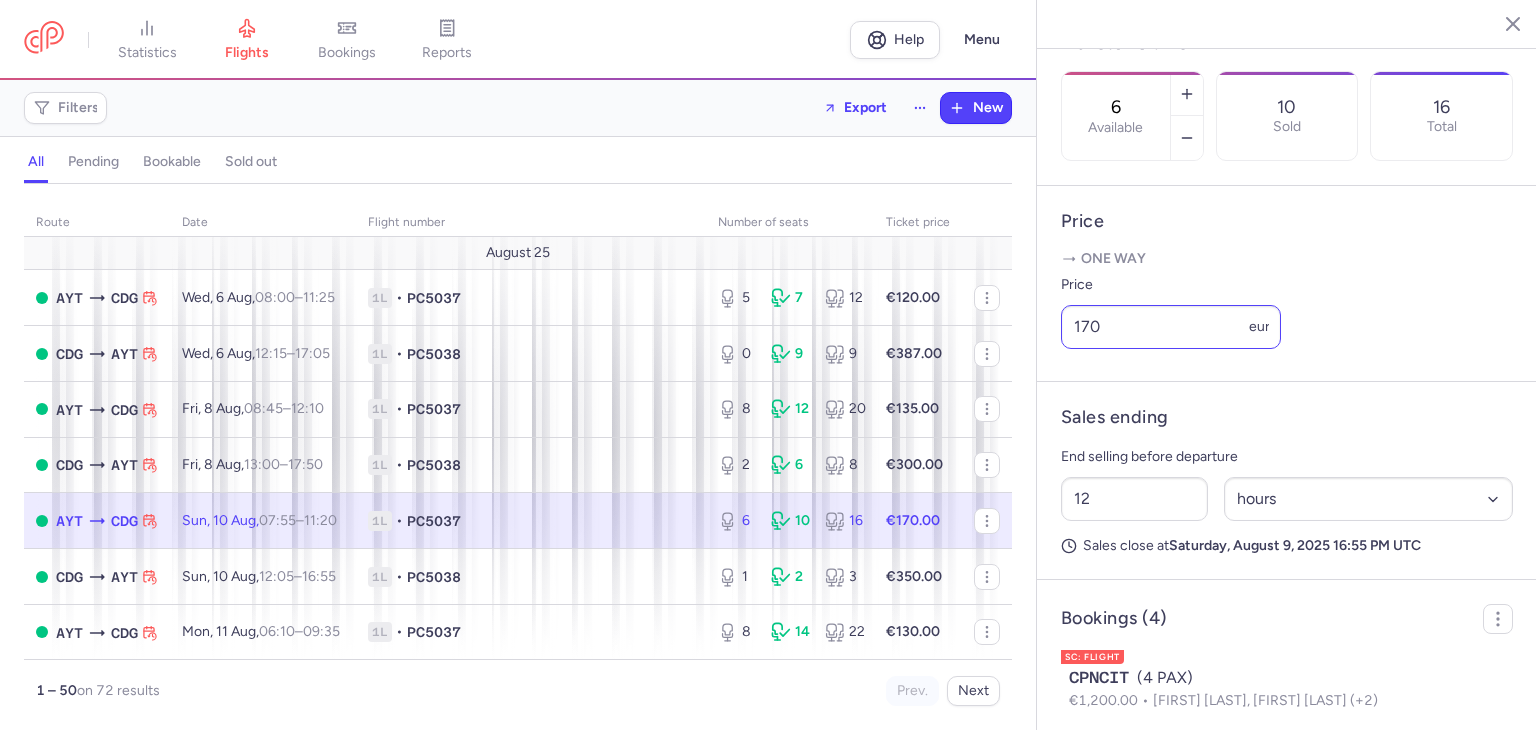 scroll, scrollTop: 519, scrollLeft: 0, axis: vertical 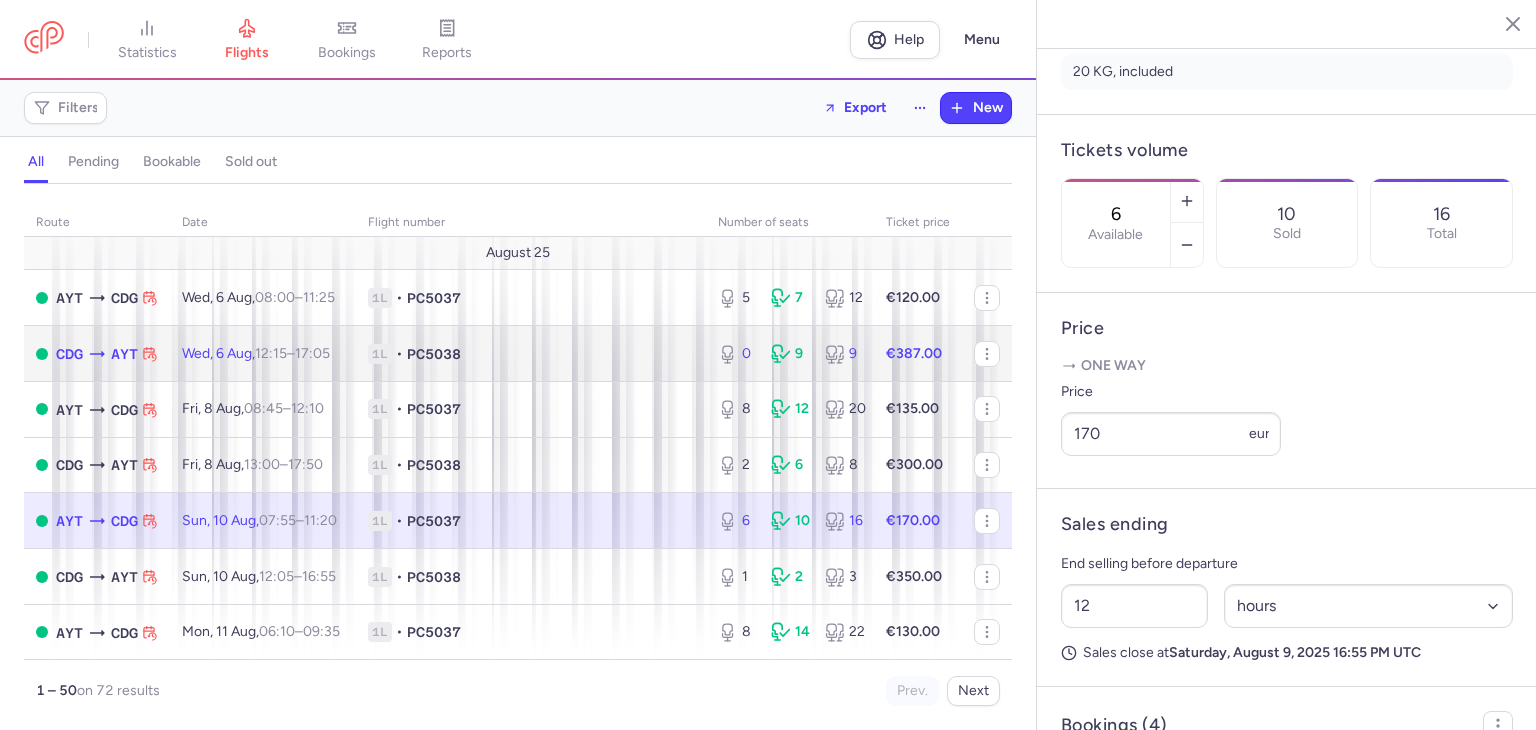 click on "Wed, [DATE] Aug,  12:15  –  17:05  +0" at bounding box center (263, 354) 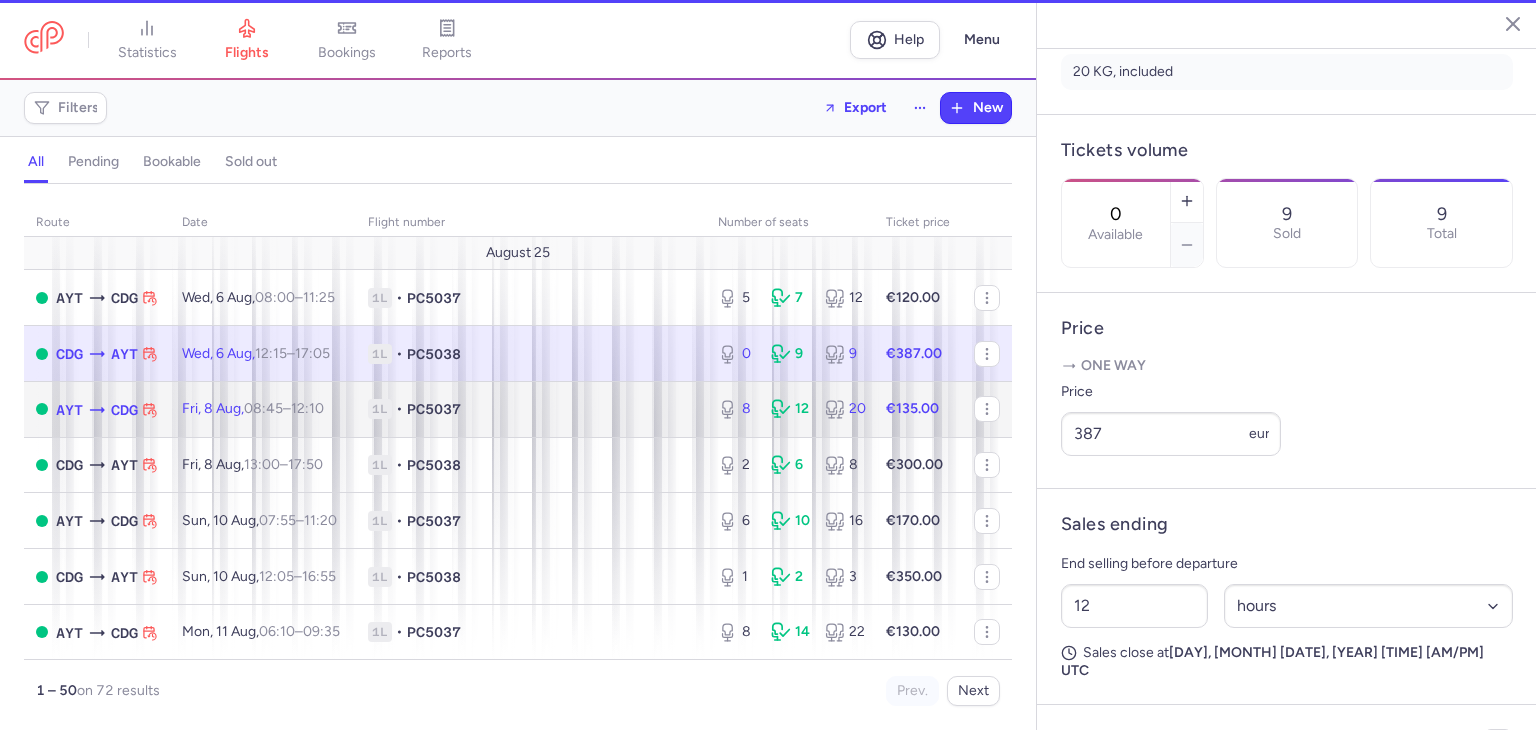 click on "08:45  –  12:10  +0" at bounding box center (284, 408) 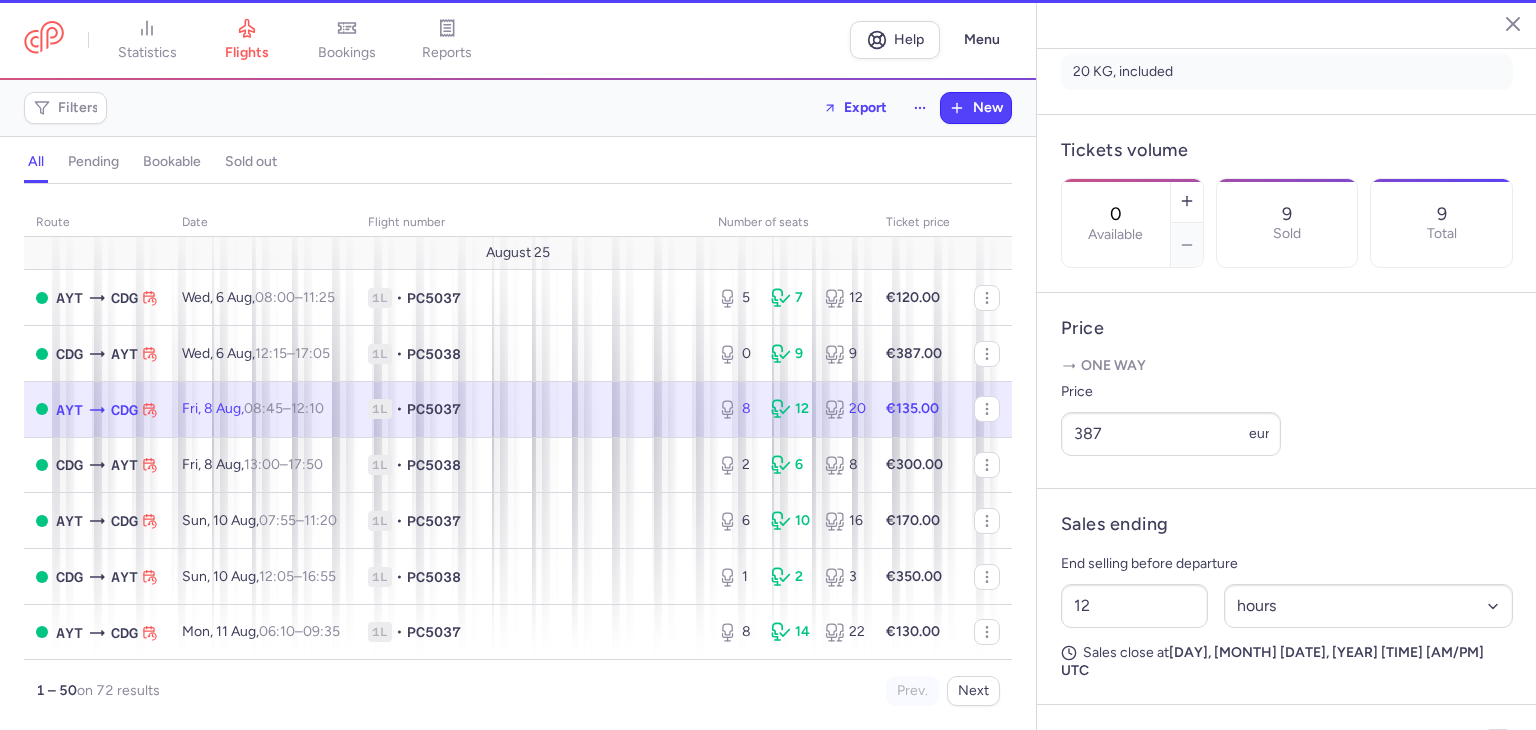 type on "8" 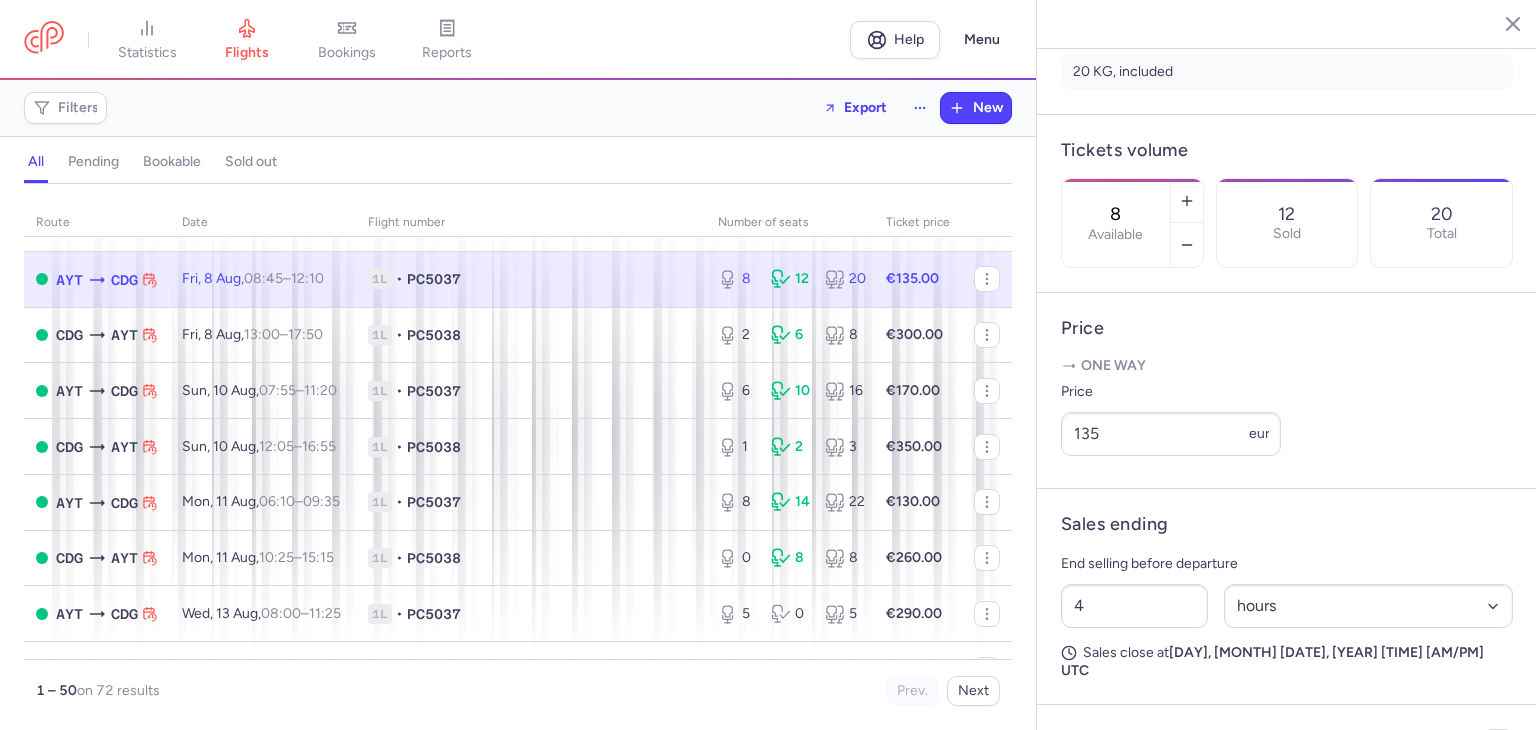 scroll, scrollTop: 133, scrollLeft: 0, axis: vertical 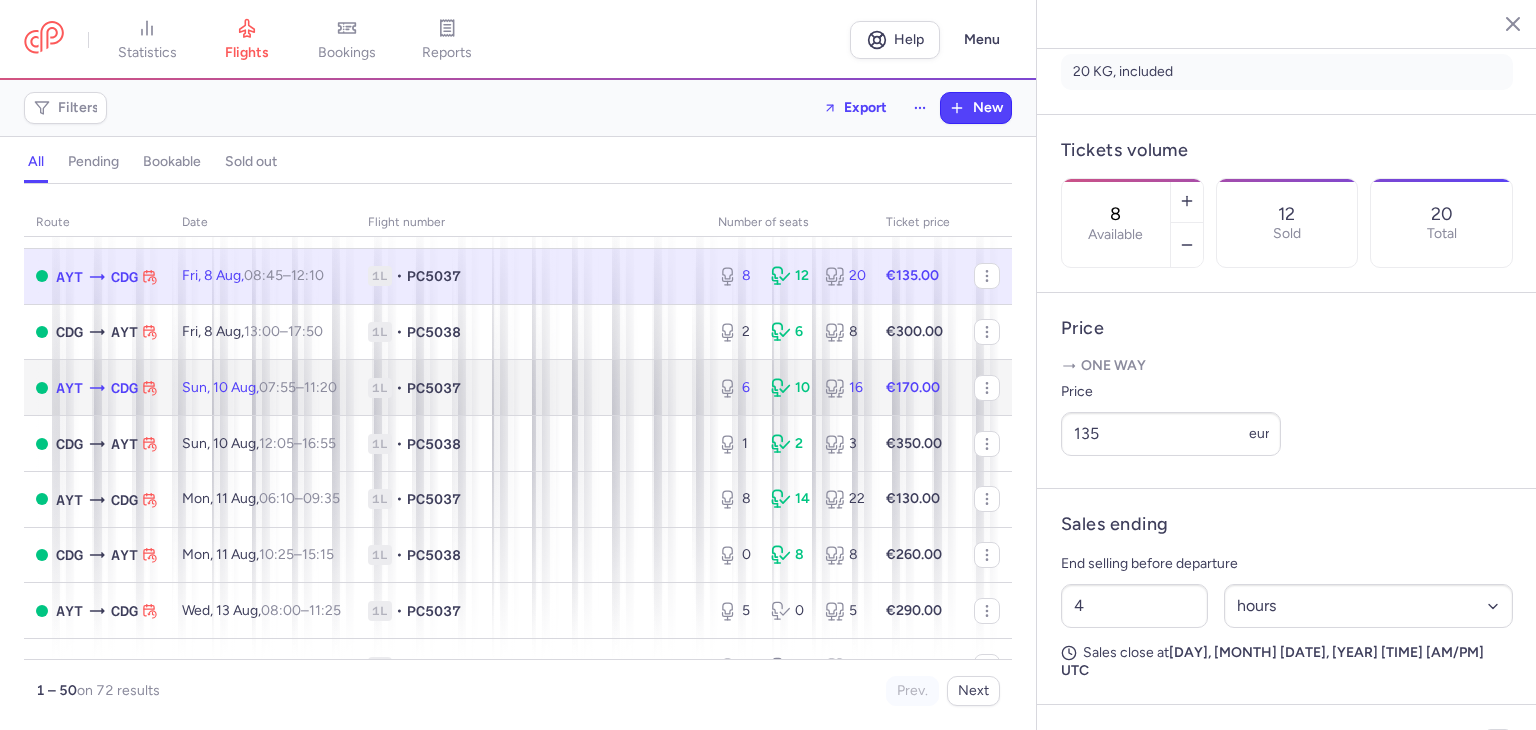 click on "Sun, [DATE] Aug,  07:55  –  11:20  +0" at bounding box center [263, 388] 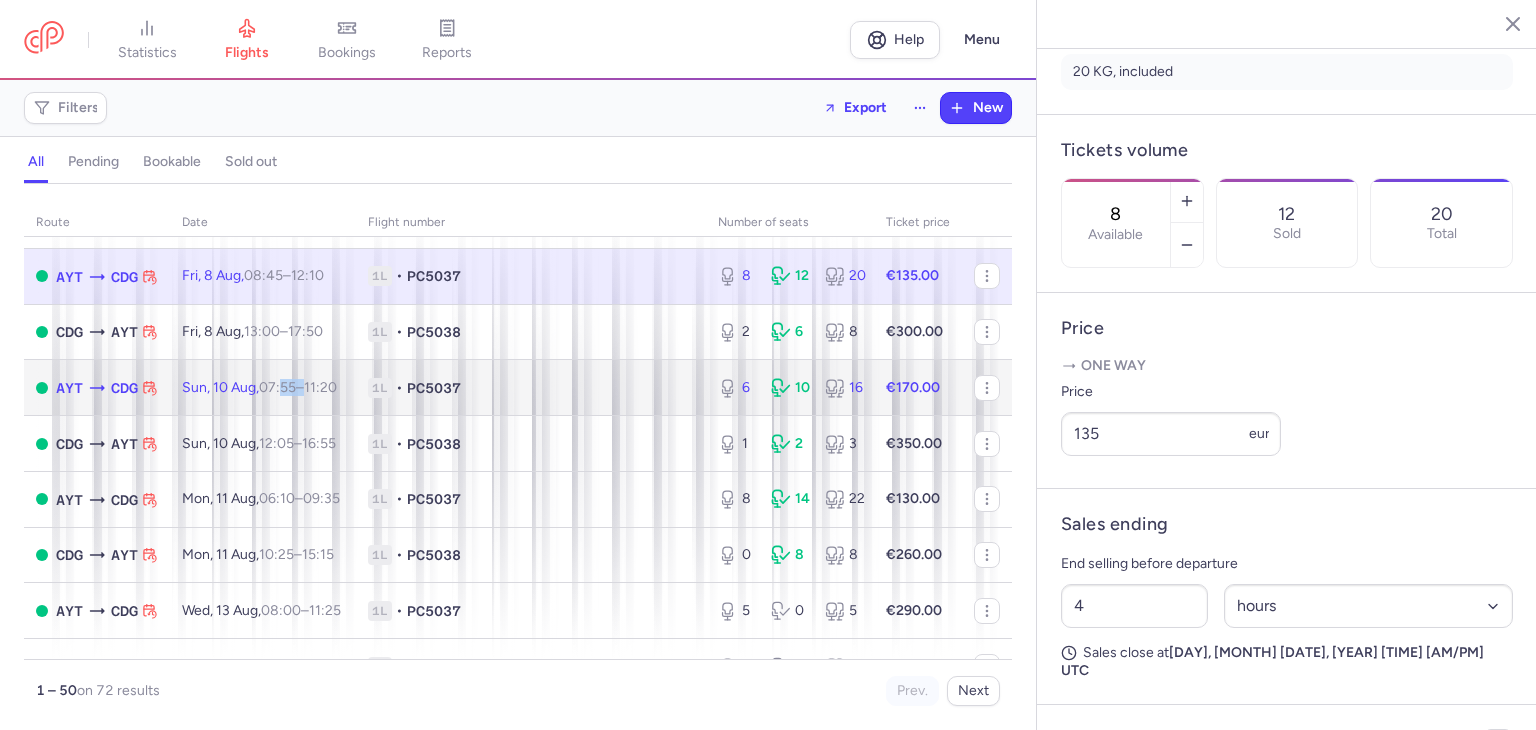 type on "6" 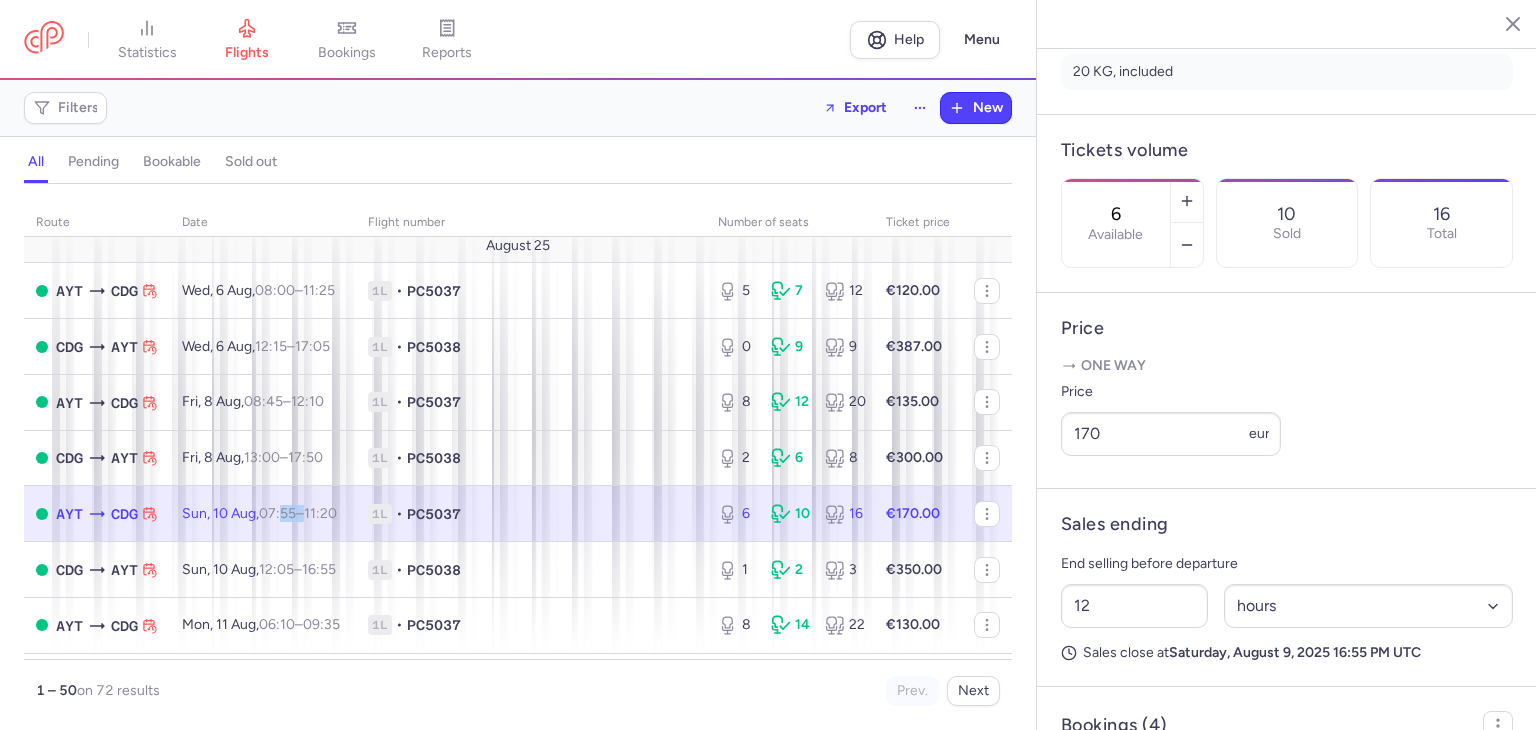 scroll, scrollTop: 0, scrollLeft: 0, axis: both 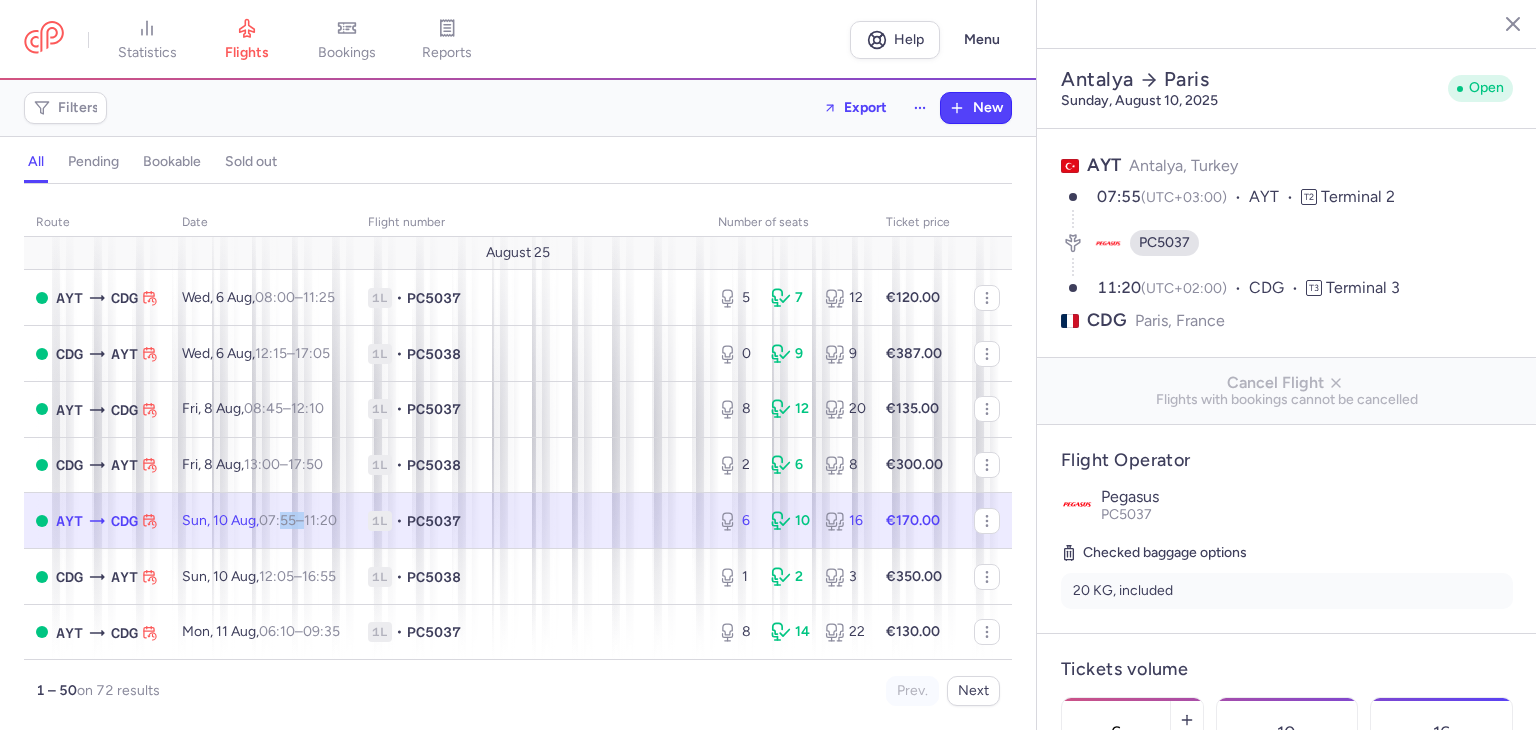 click 